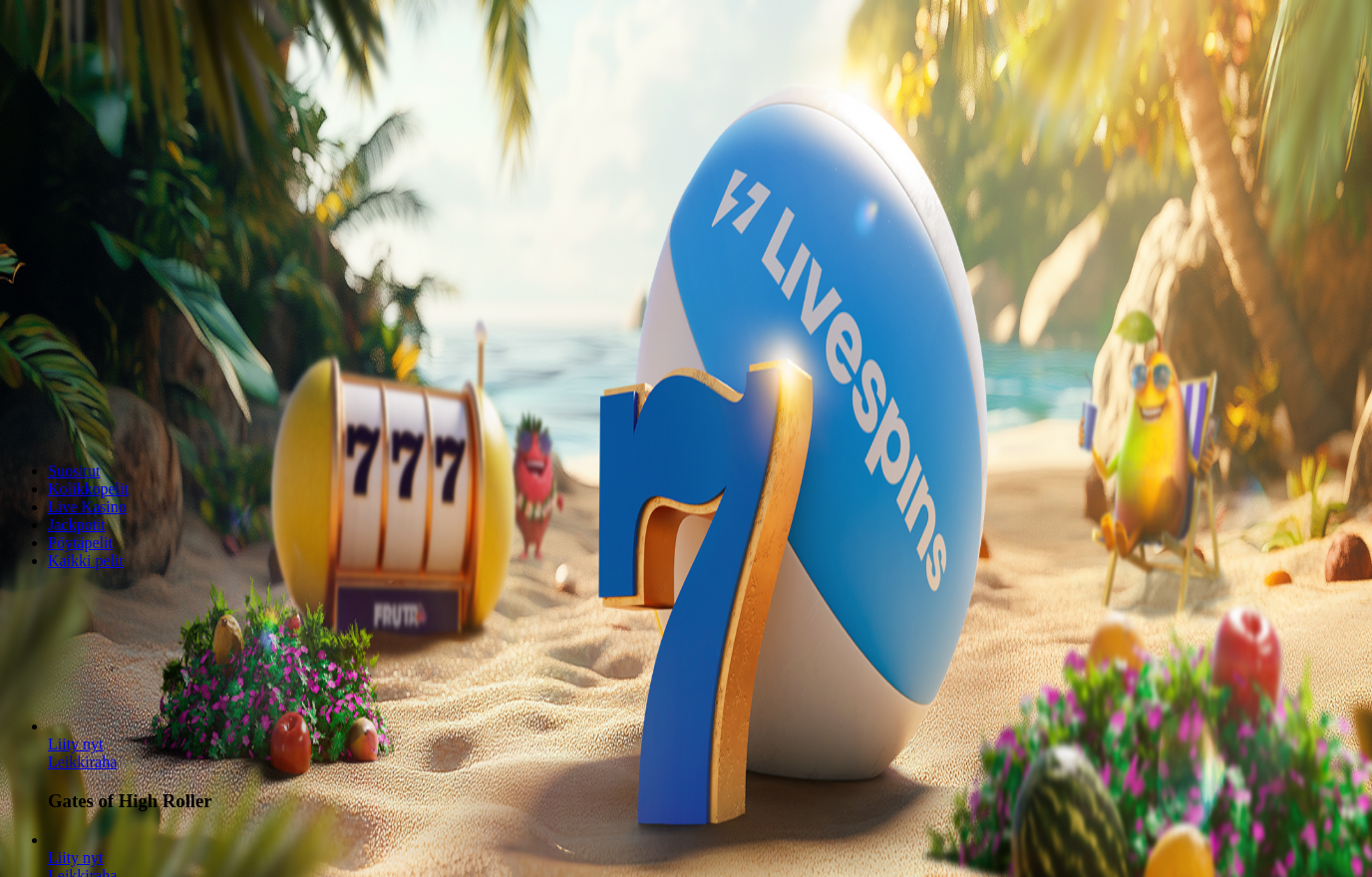 scroll, scrollTop: 0, scrollLeft: 0, axis: both 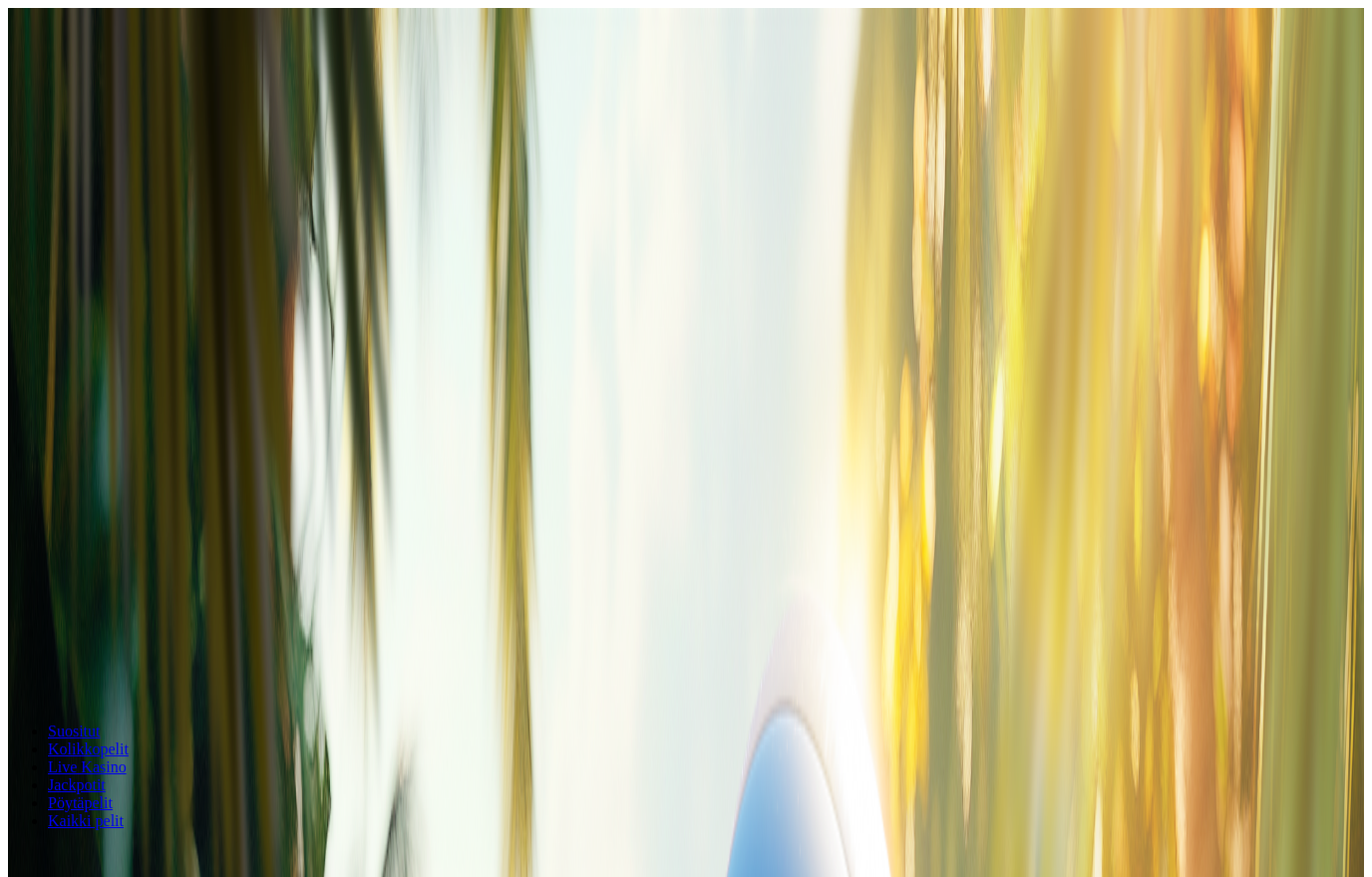 click on "Ymmärrän" at bounding box center (151, 5353) 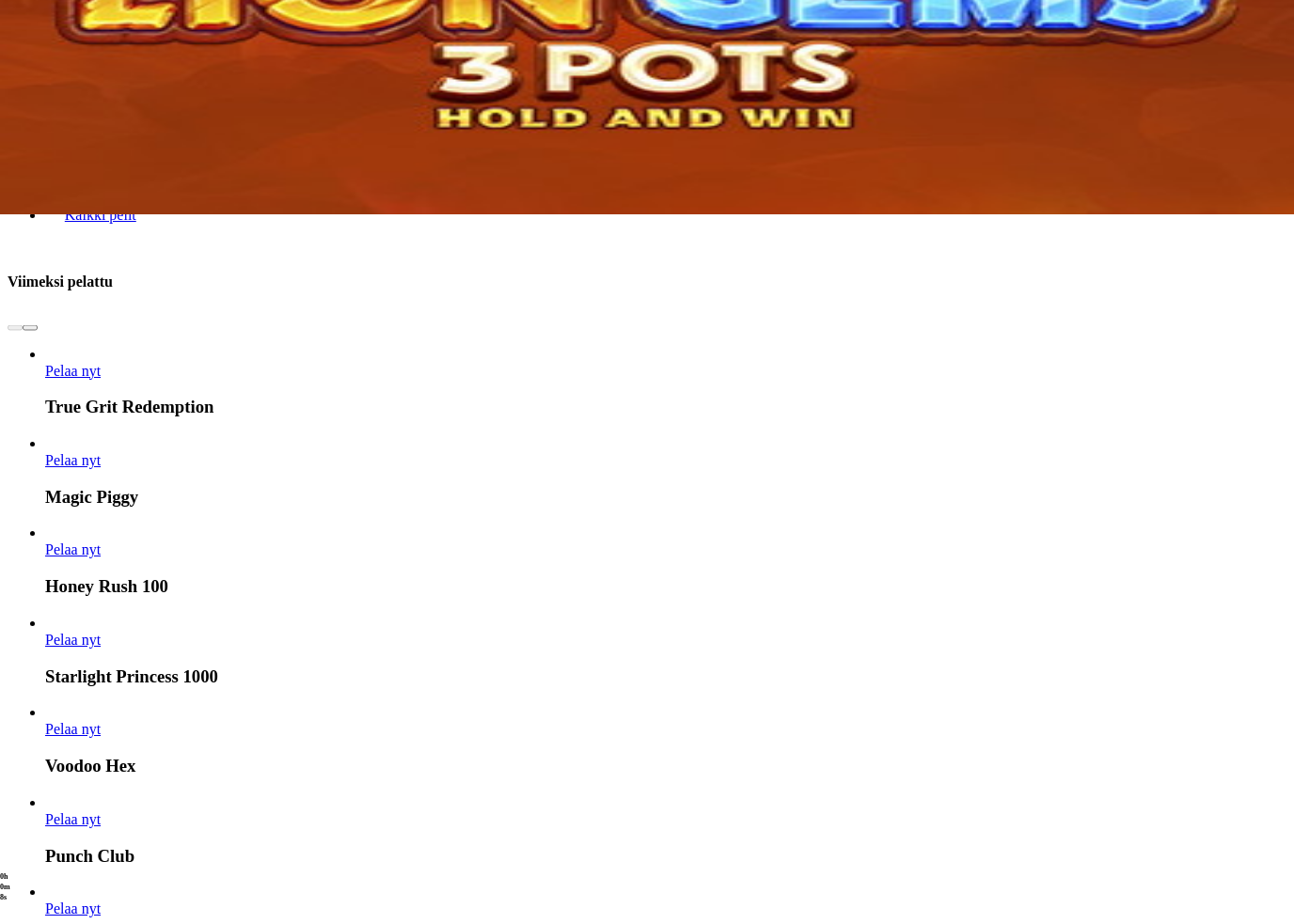 scroll, scrollTop: 710, scrollLeft: 0, axis: vertical 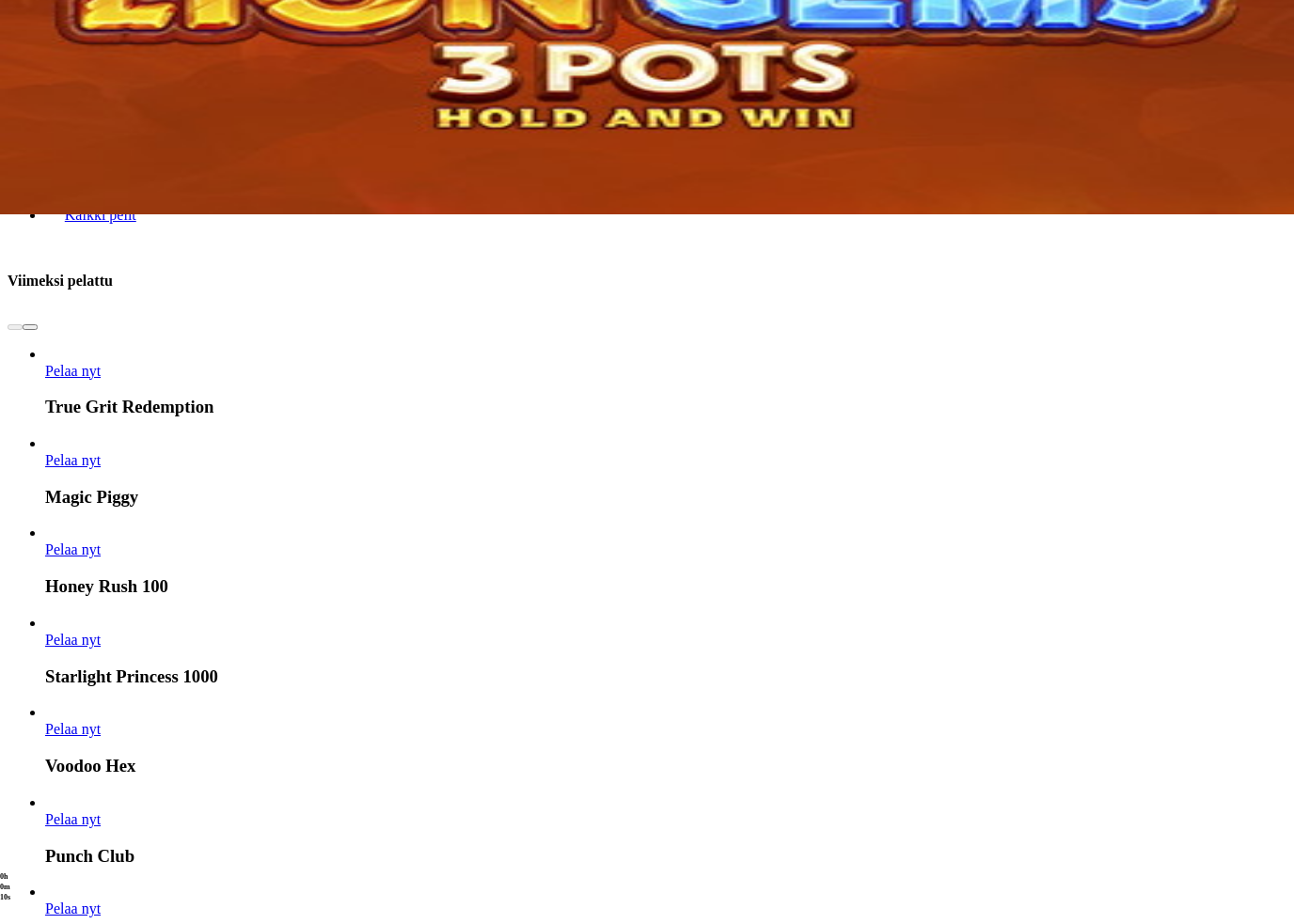 click on "Pelaa nyt" at bounding box center (72, 2545) 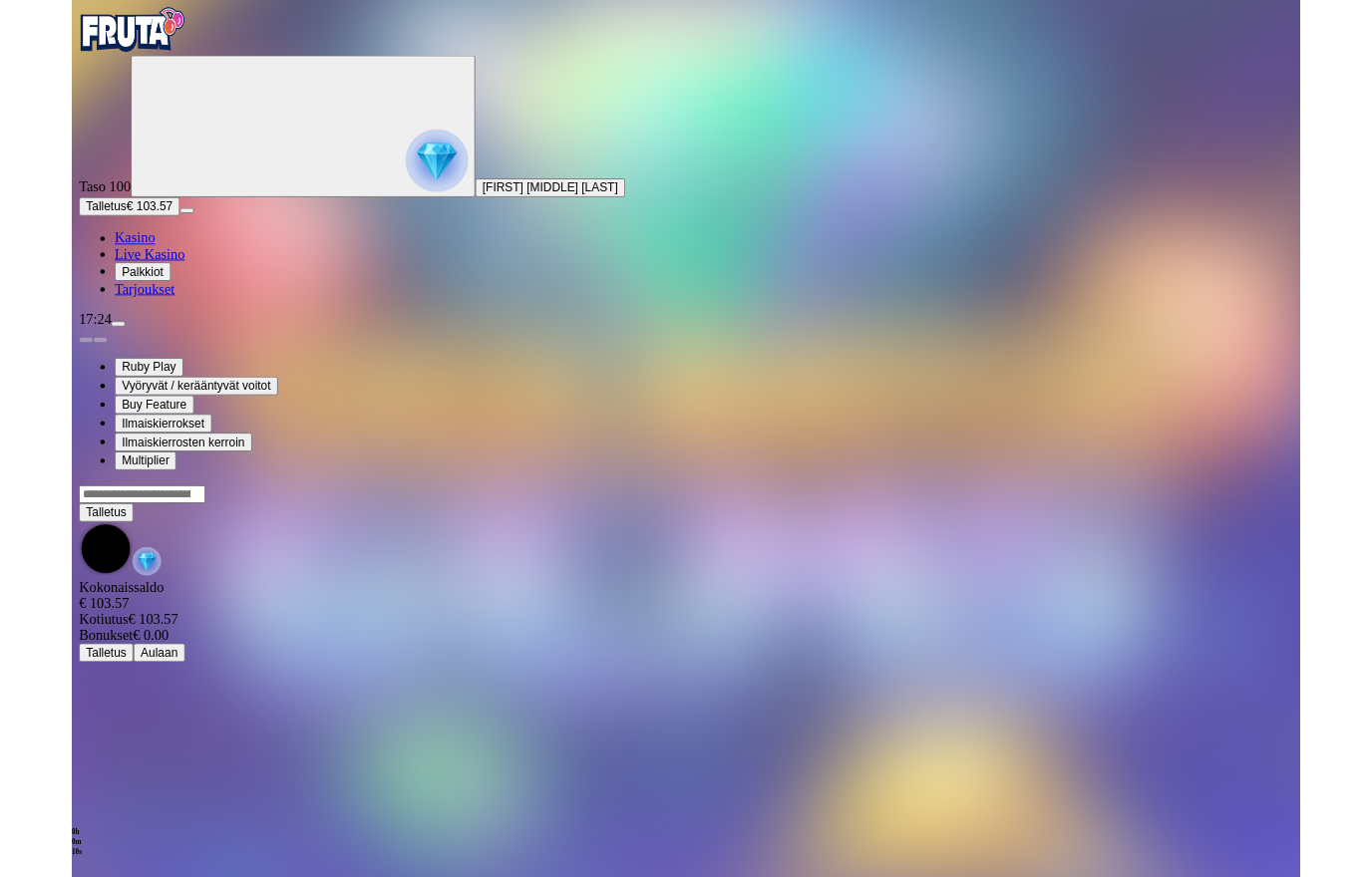scroll, scrollTop: 0, scrollLeft: 0, axis: both 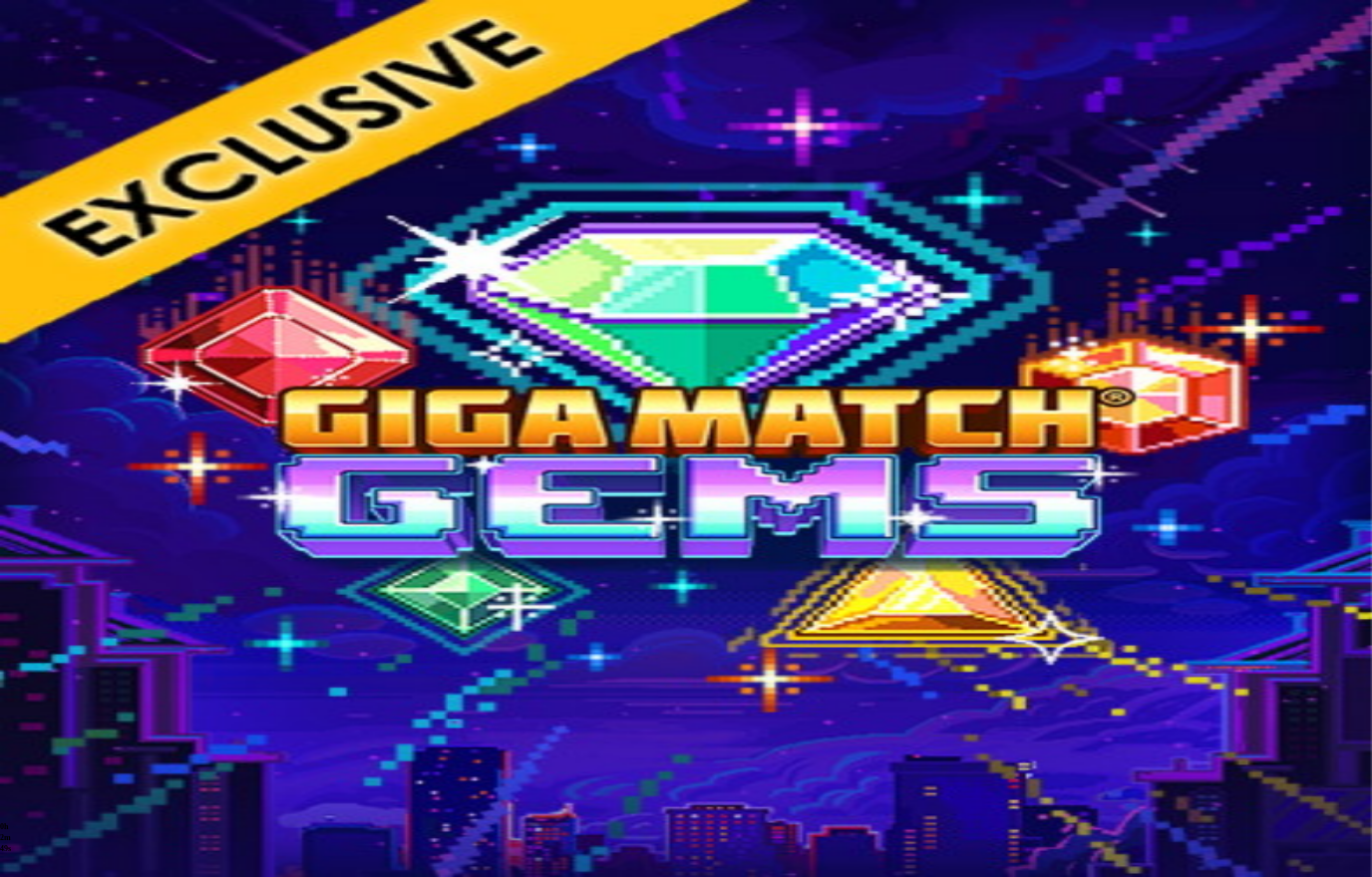 click on "Kasino" at bounding box center [70, 265] 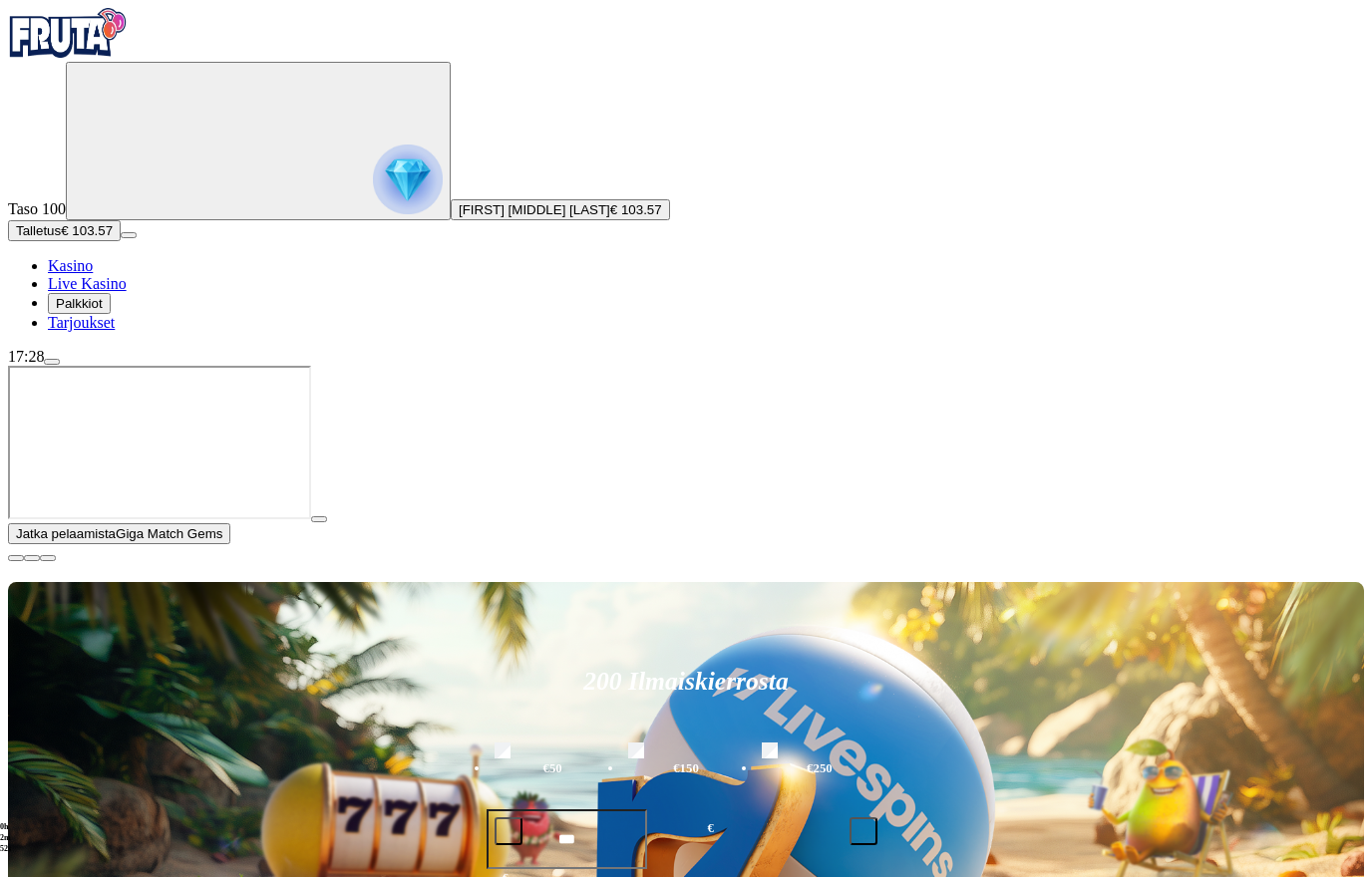 click at bounding box center [16, 558] 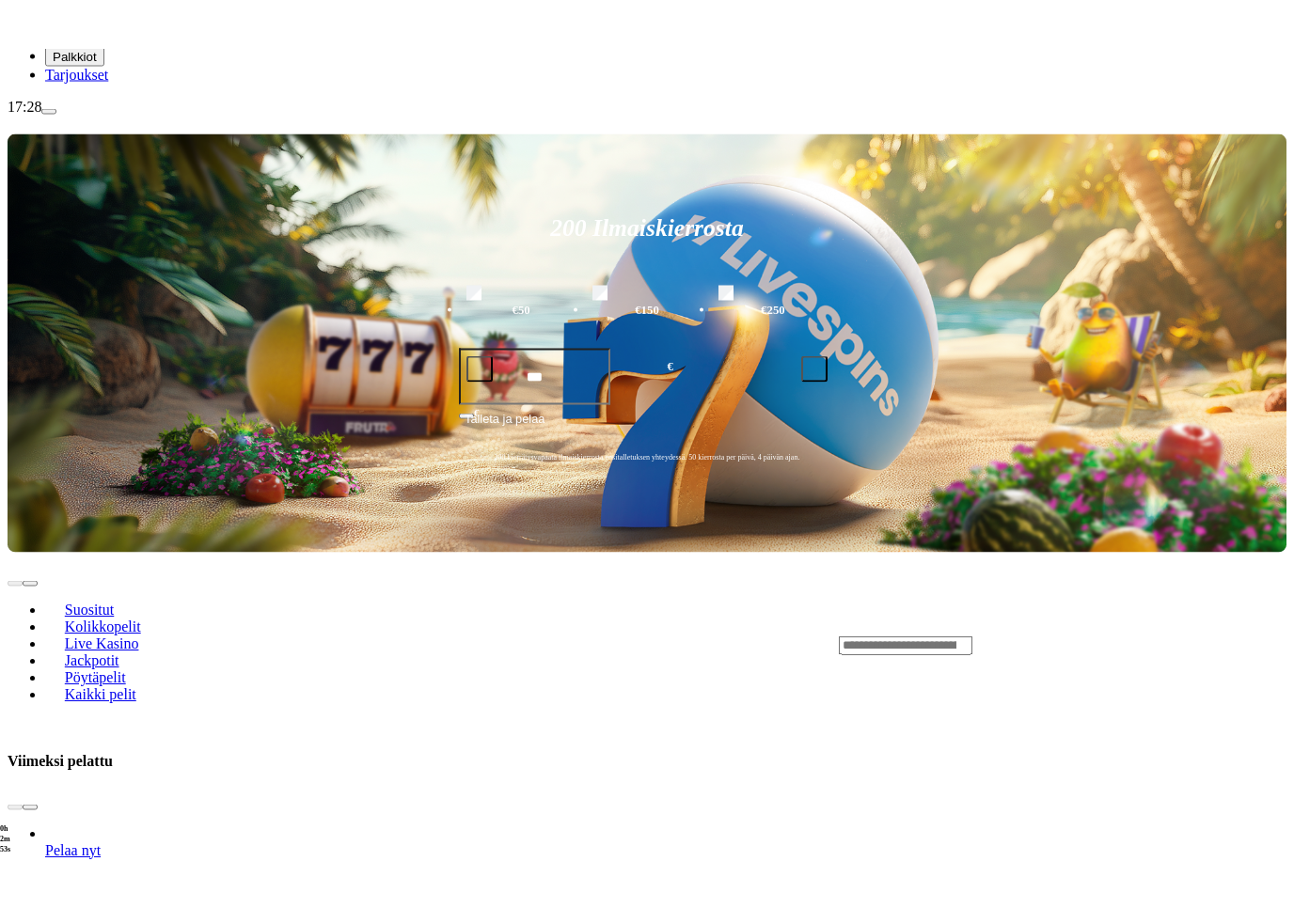 scroll, scrollTop: 279, scrollLeft: 0, axis: vertical 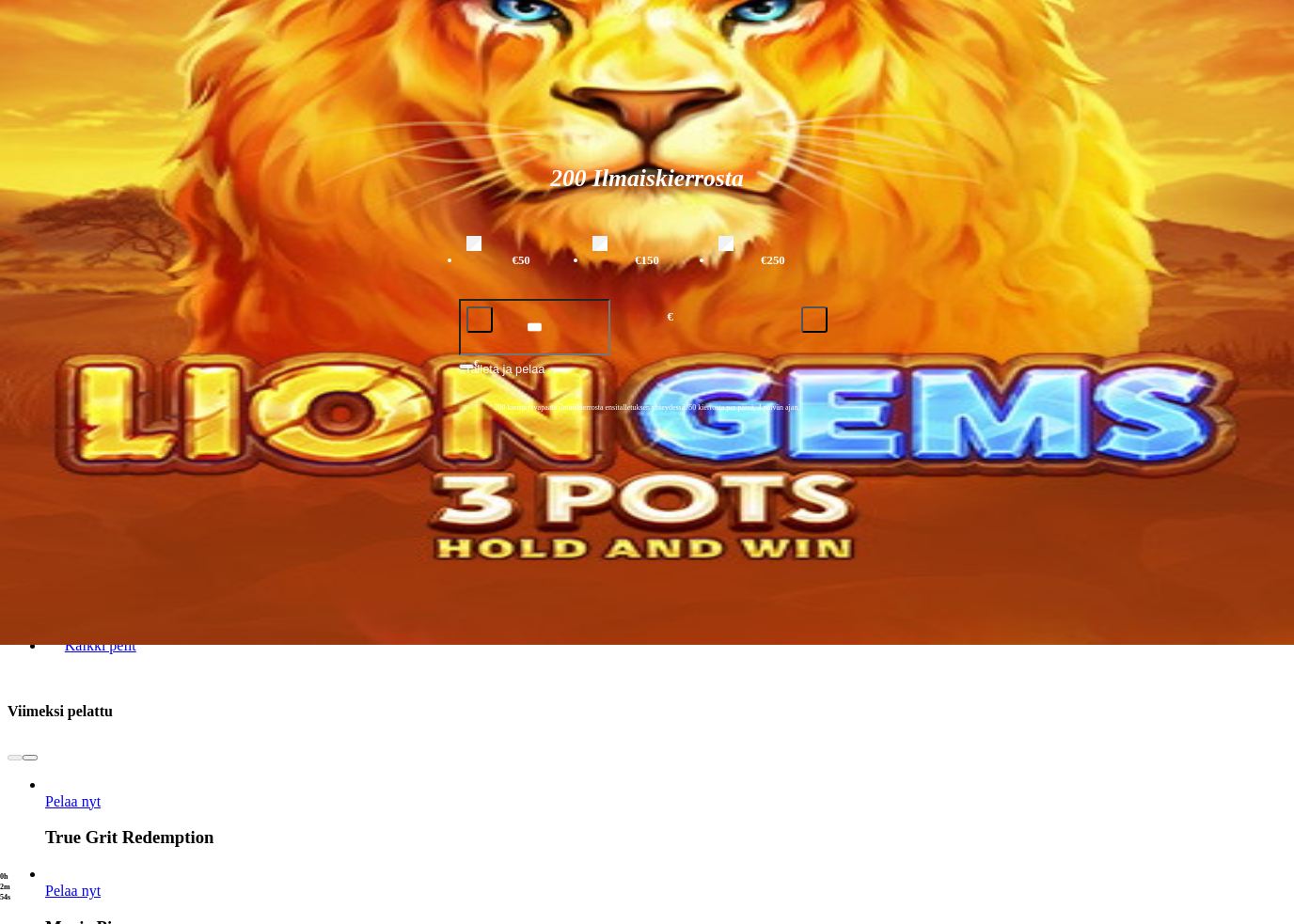 click at bounding box center (45, 1168) 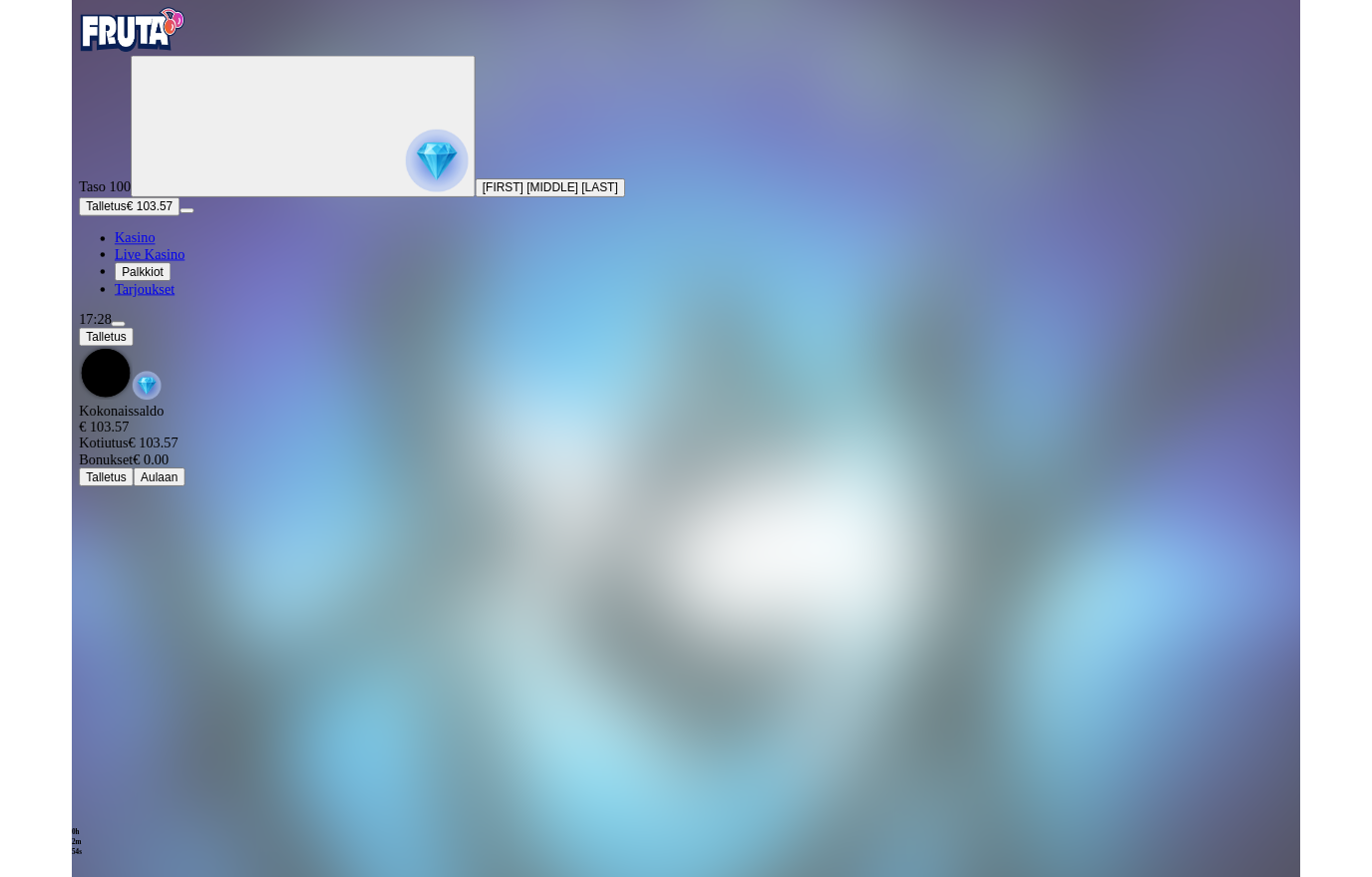 scroll, scrollTop: 0, scrollLeft: 0, axis: both 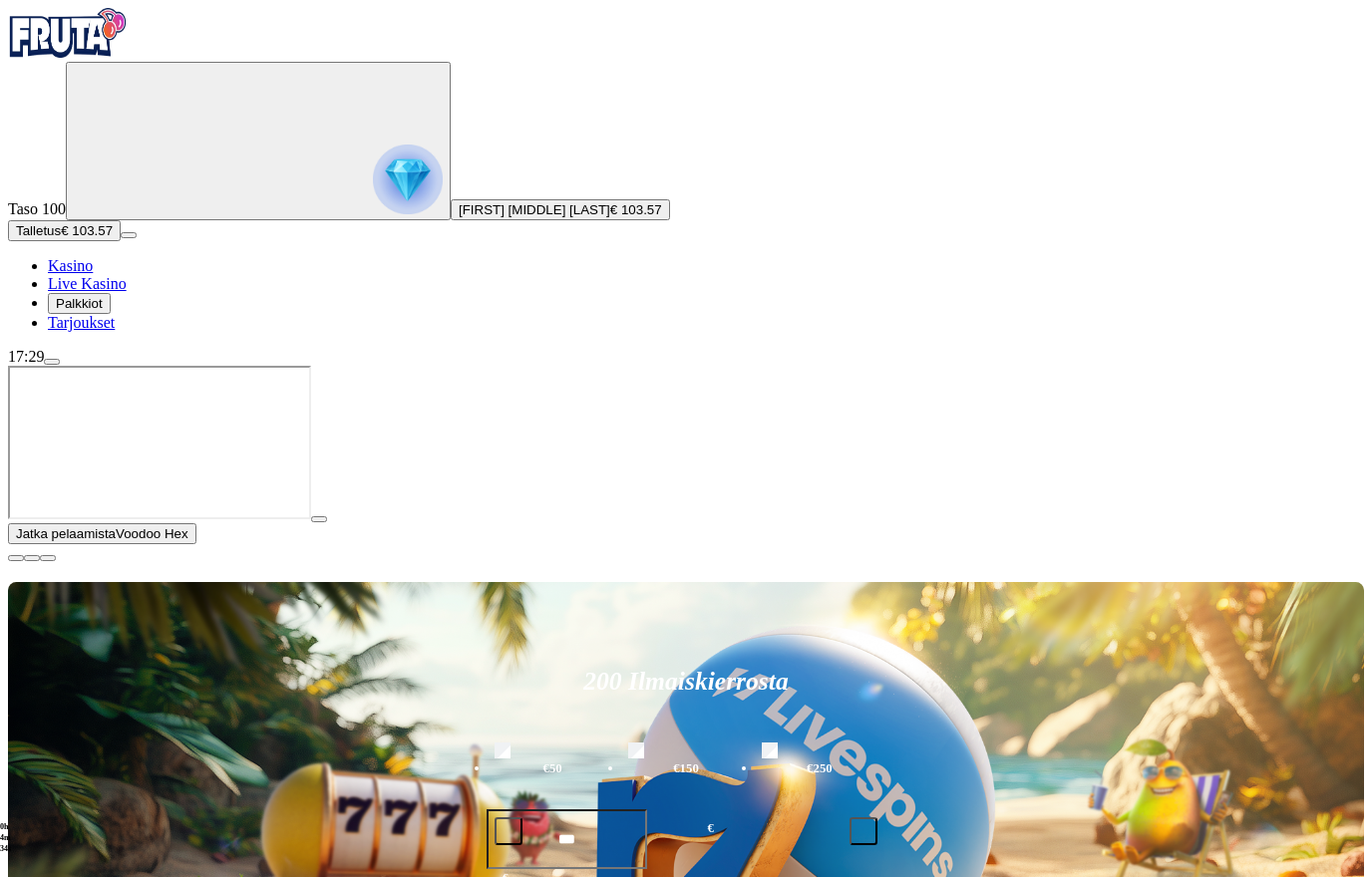 click at bounding box center [686, 553] 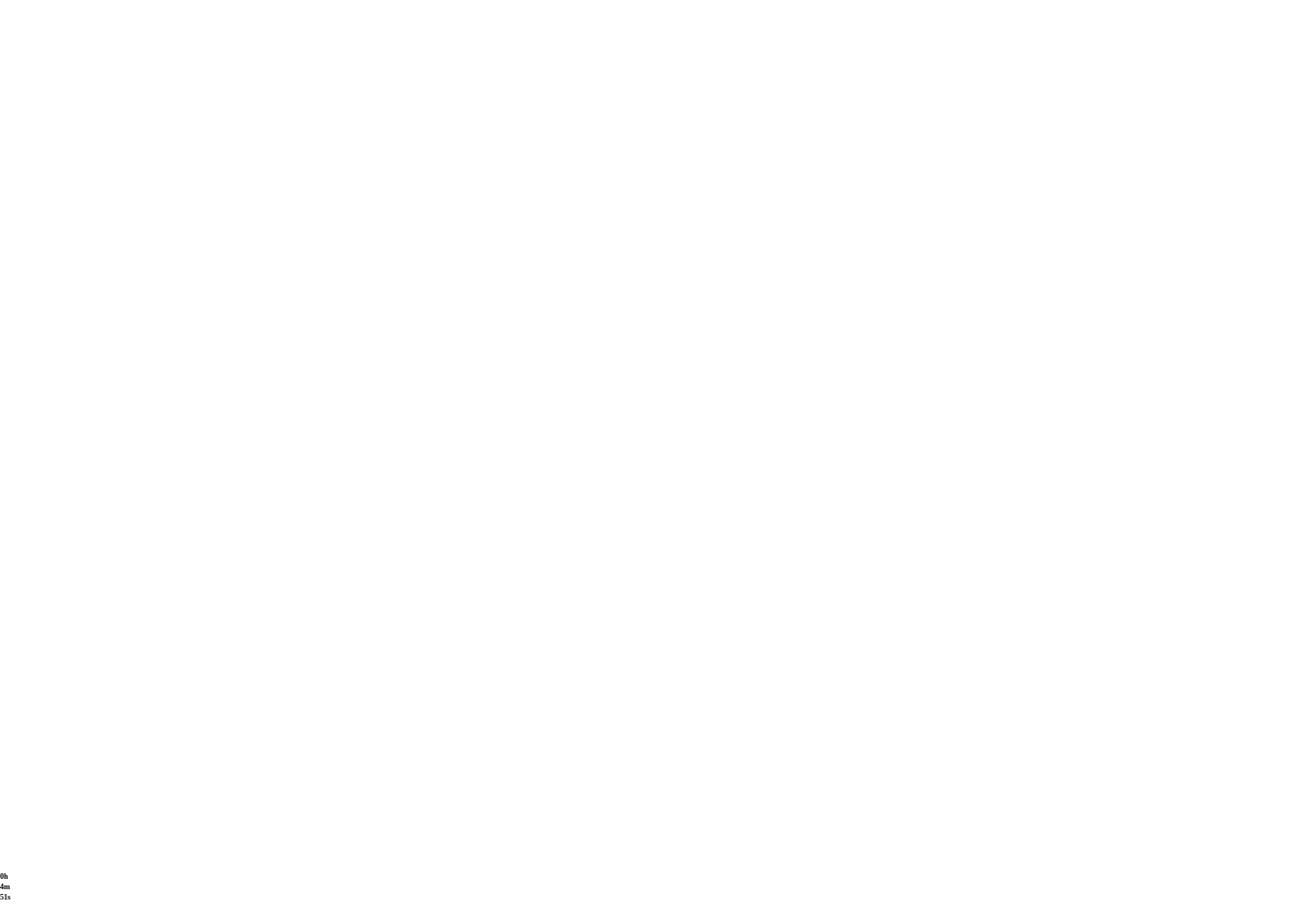 scroll, scrollTop: 2192, scrollLeft: 0, axis: vertical 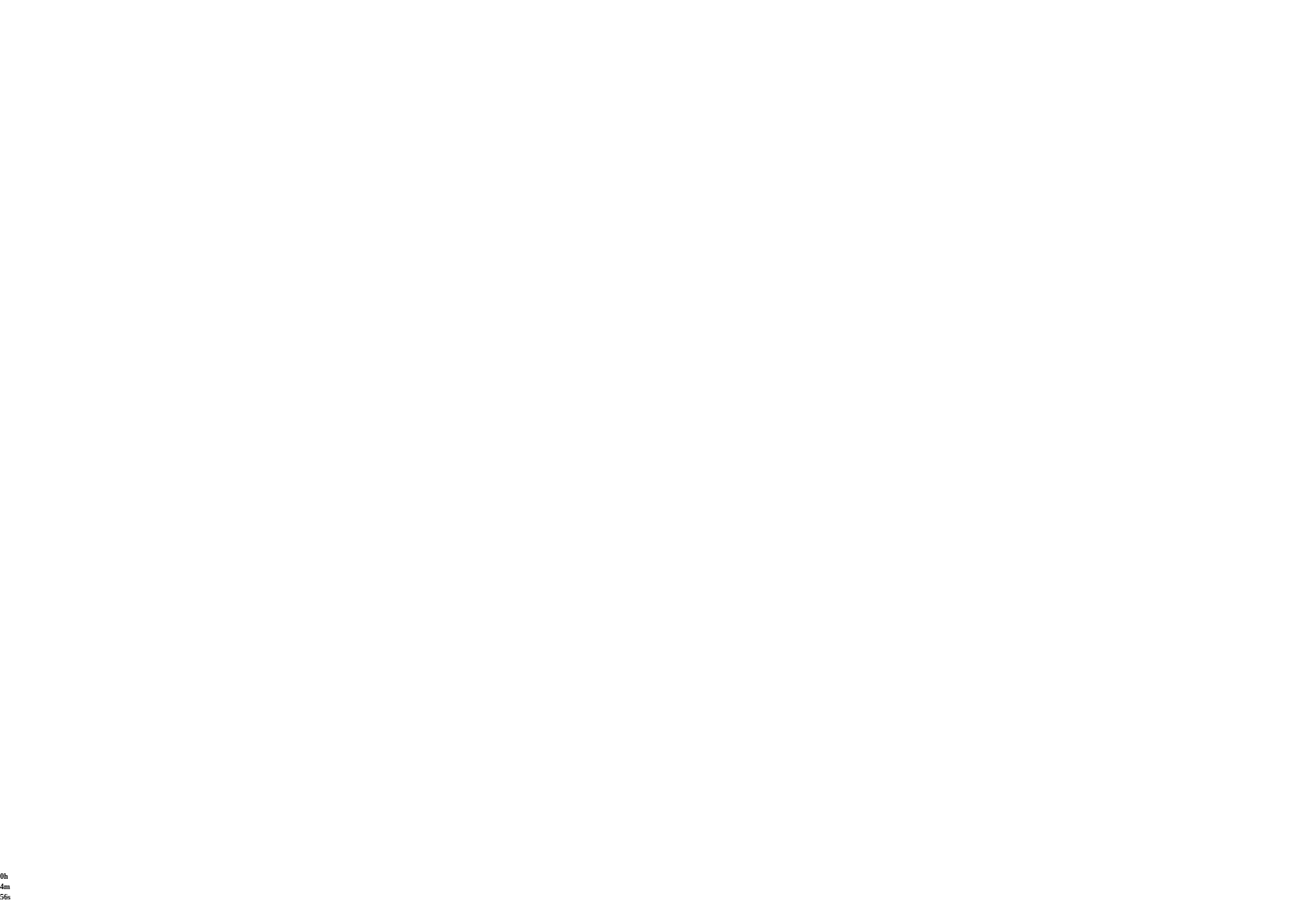 click on "Pelaa nyt" at bounding box center (-315, 17103) 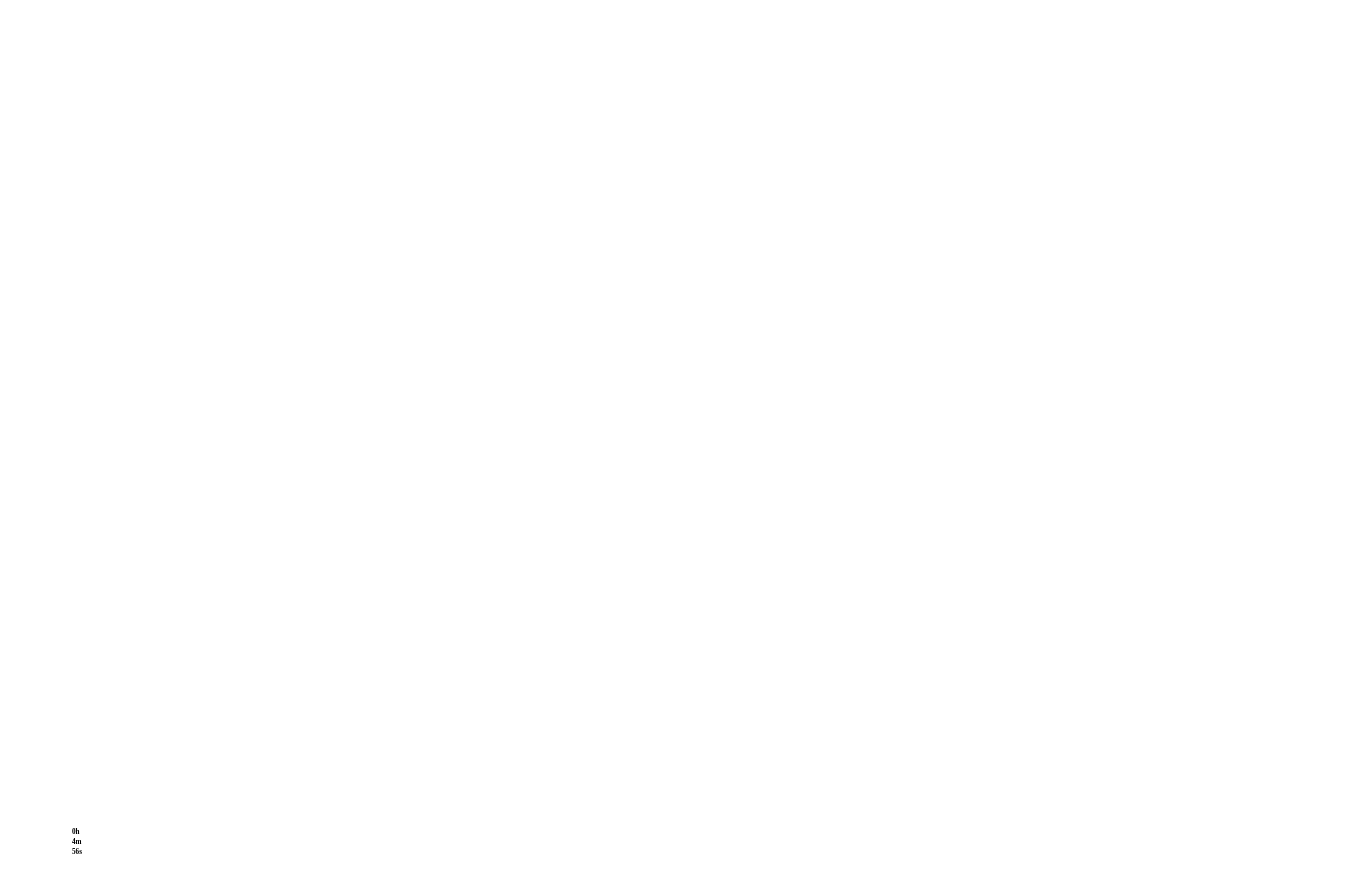 scroll, scrollTop: 0, scrollLeft: 0, axis: both 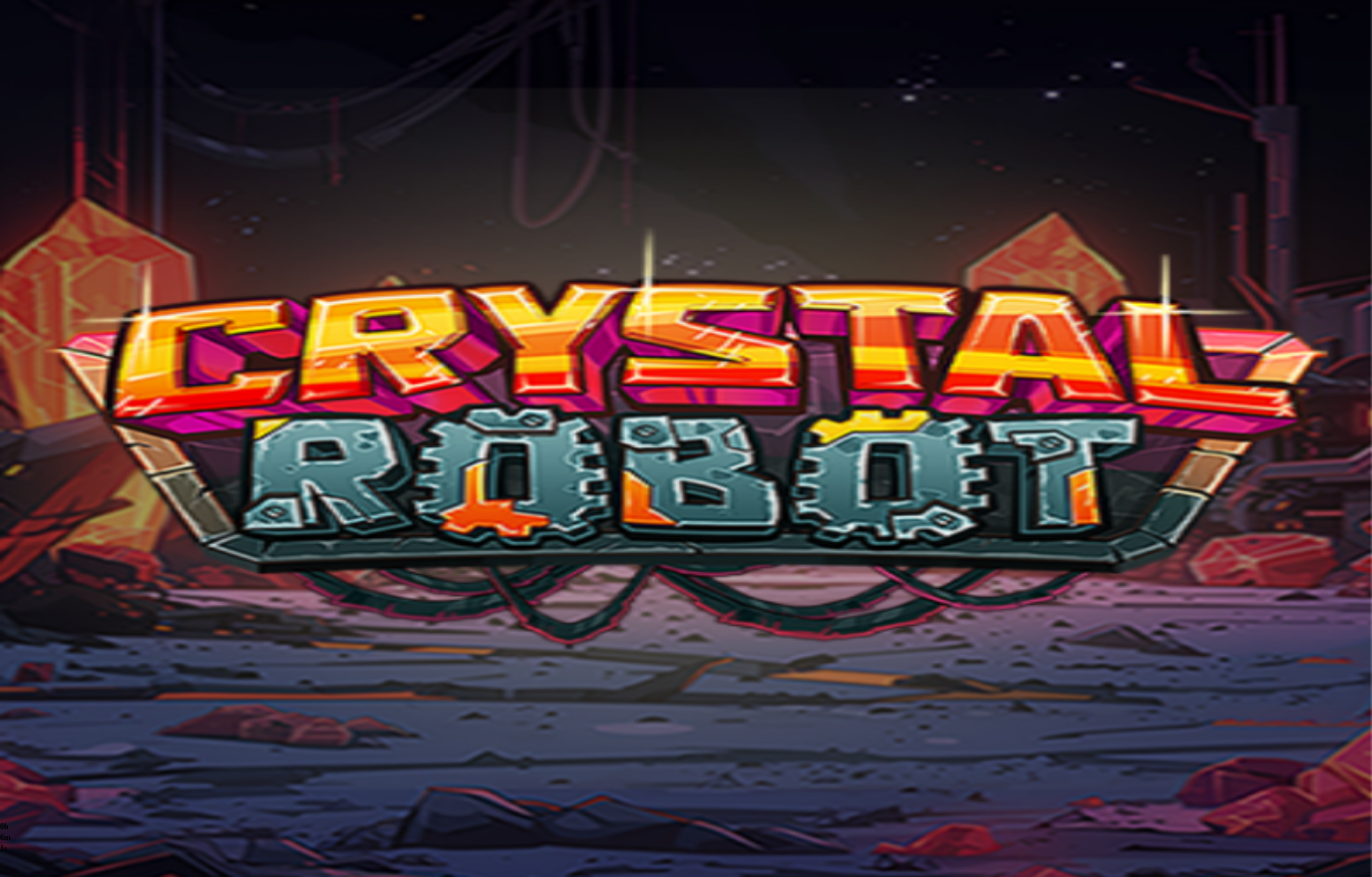 click on "Kasino" at bounding box center (70, 265) 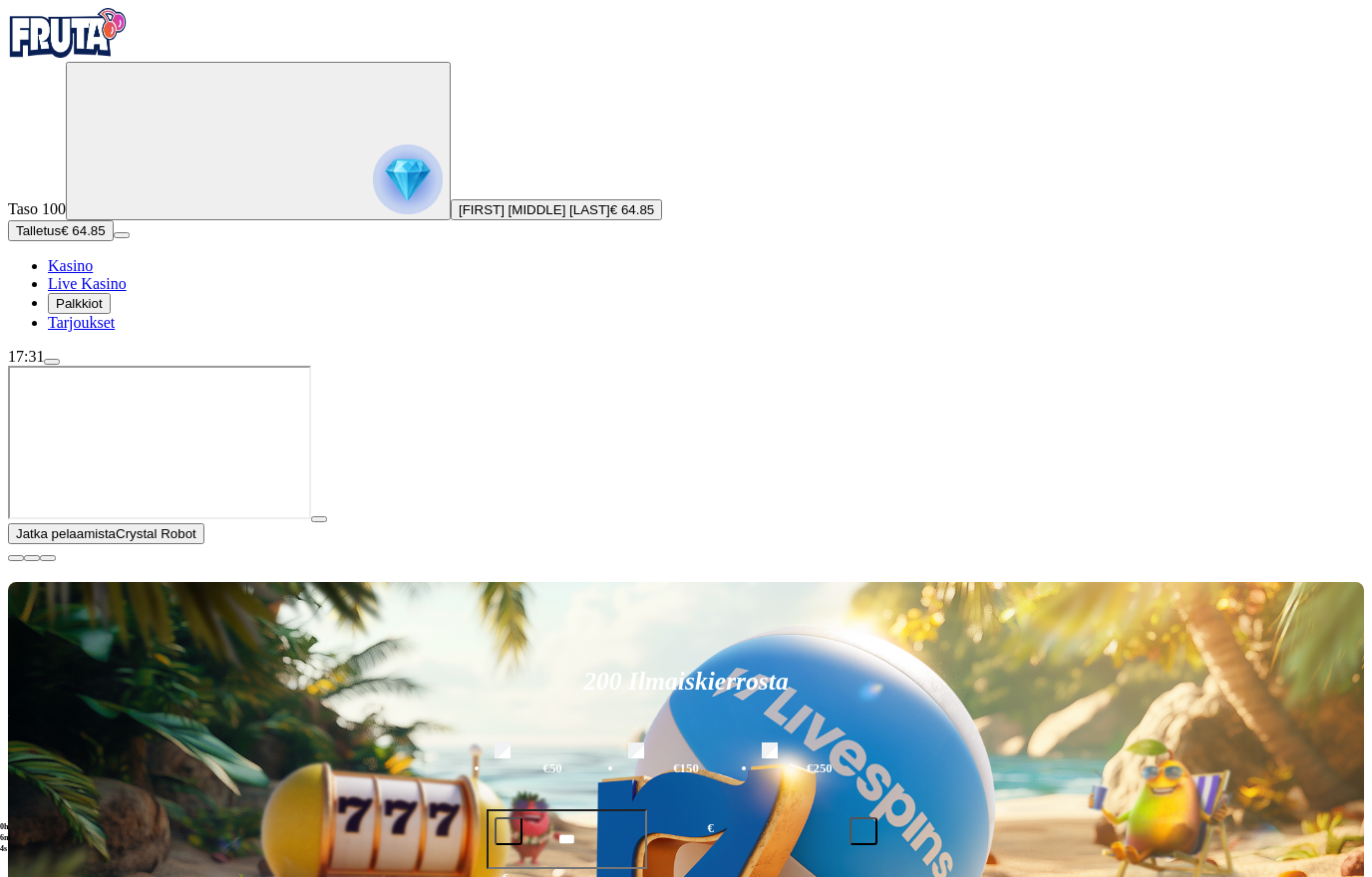 click at bounding box center (16, 558) 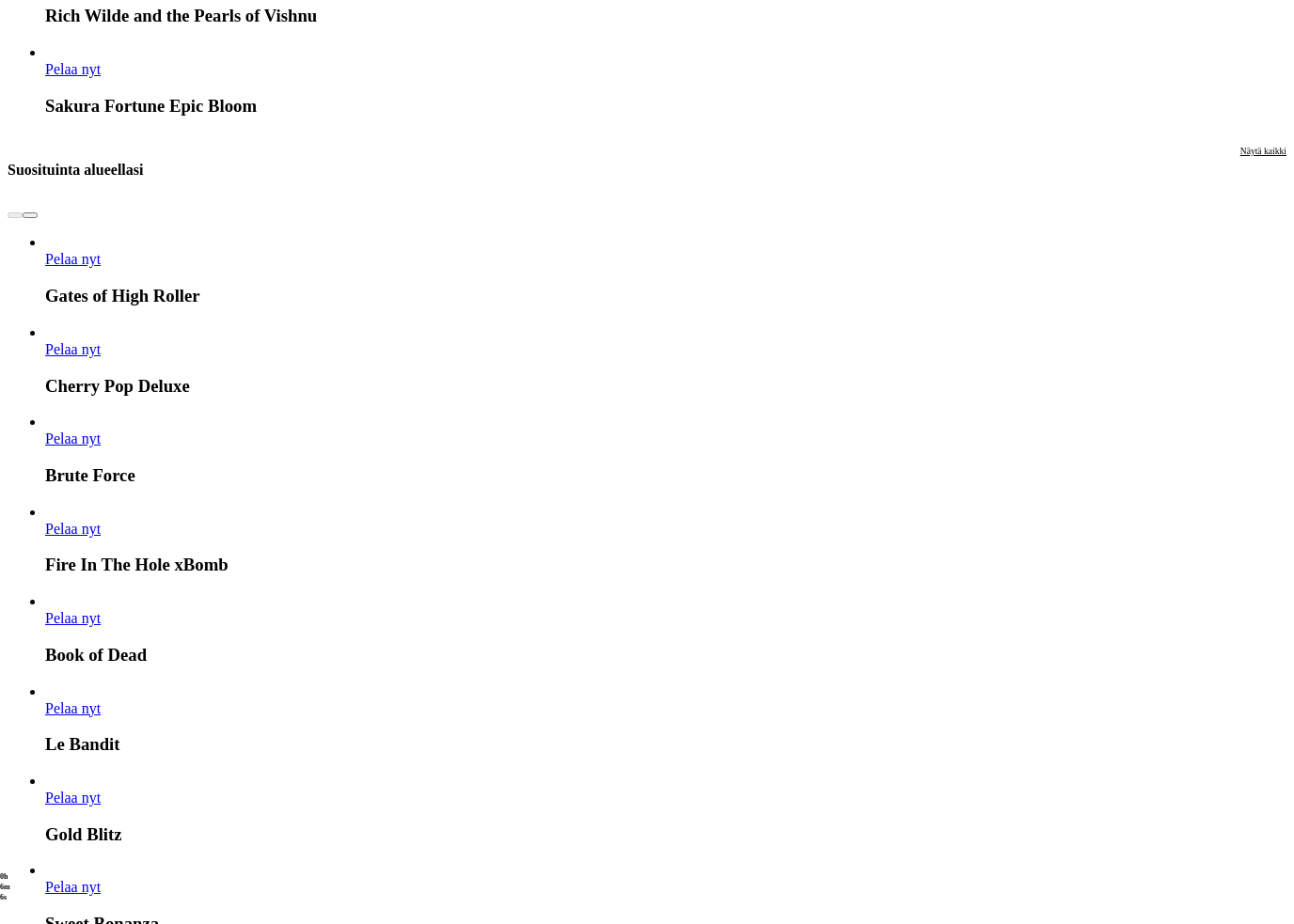 scroll, scrollTop: 1909, scrollLeft: 0, axis: vertical 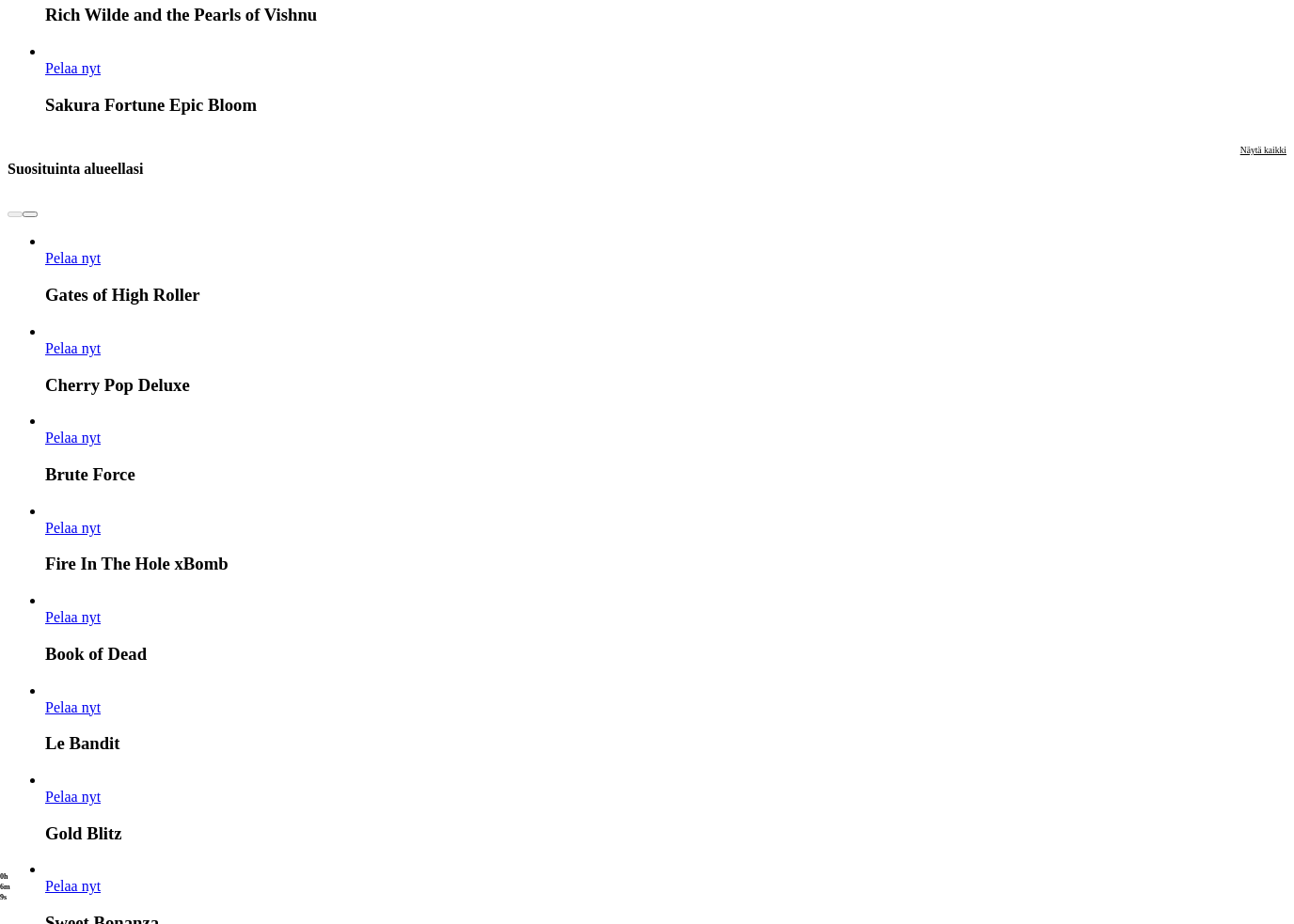 click on "Pelaa nyt" at bounding box center (71, 15429) 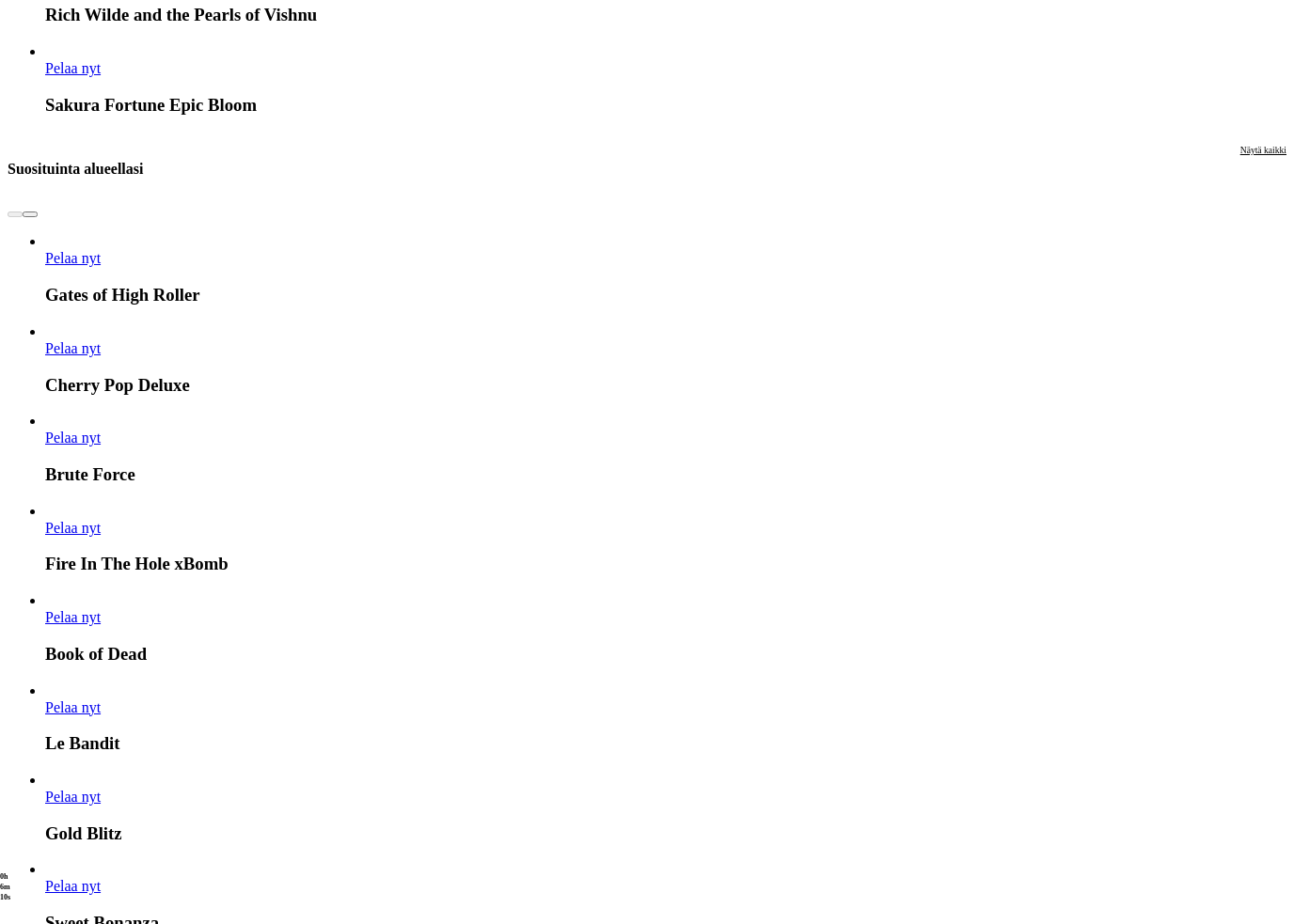 click on "Pelaa nyt" at bounding box center (71, 15429) 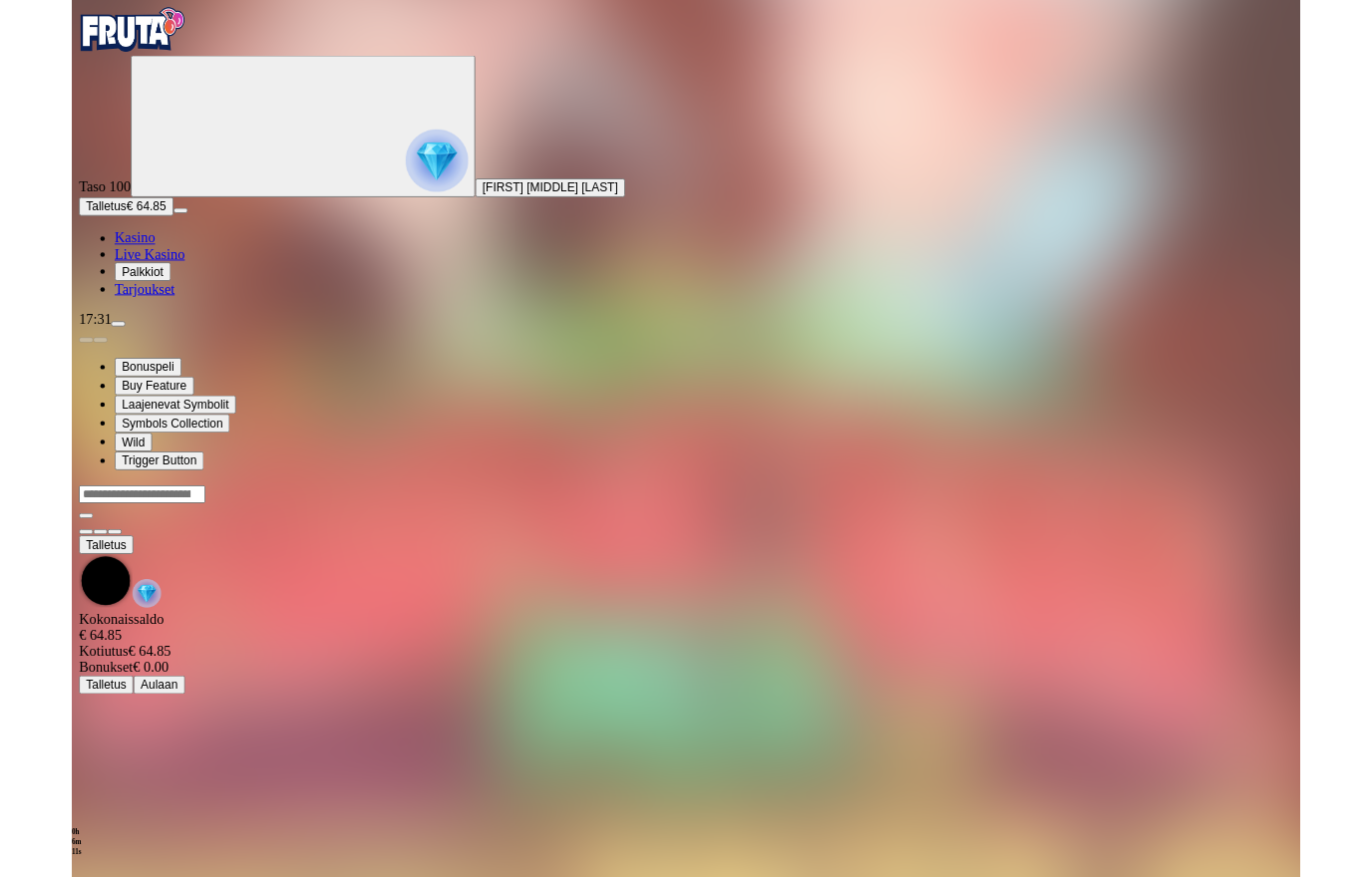 scroll, scrollTop: 0, scrollLeft: 0, axis: both 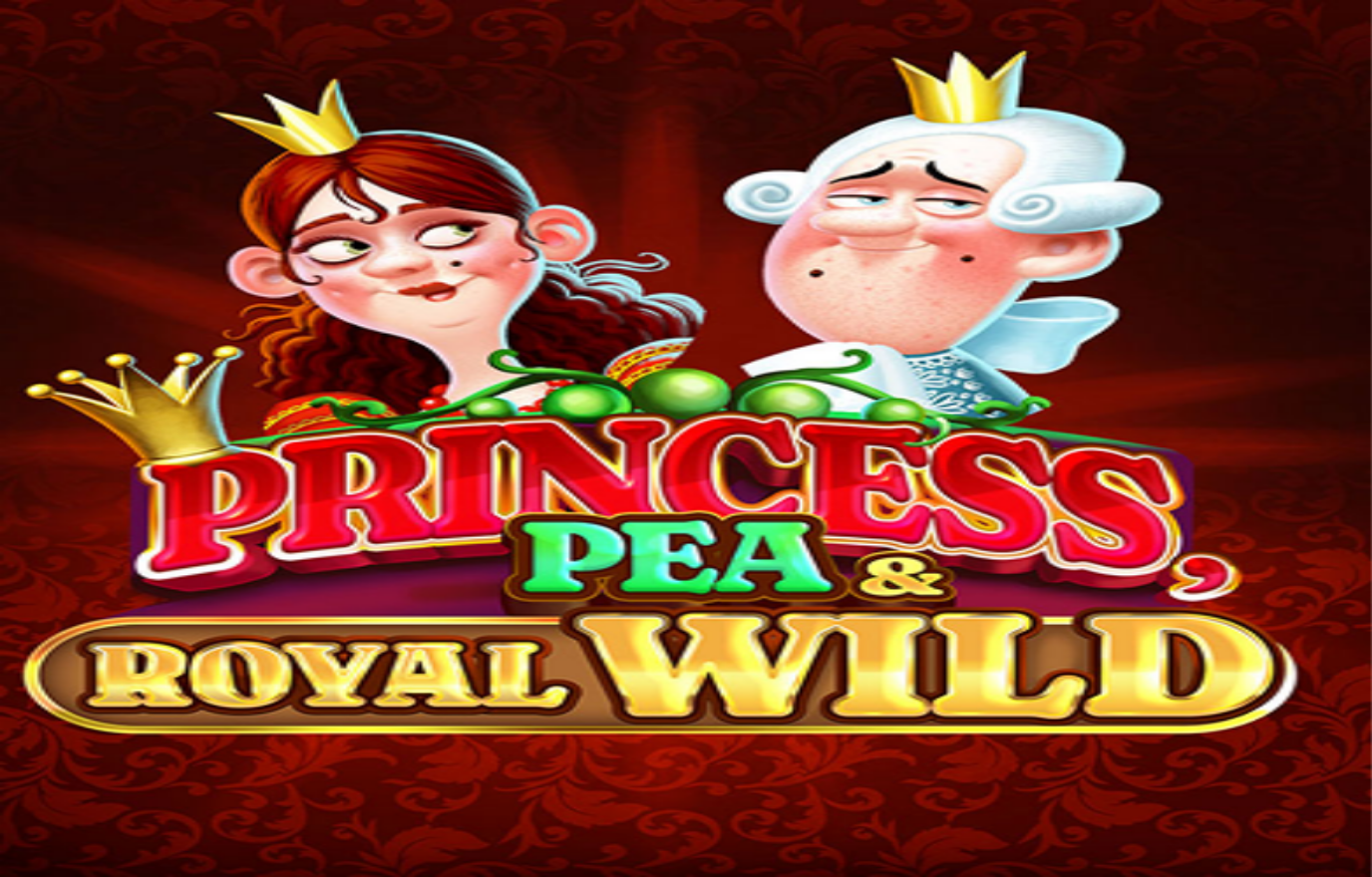 click on "Kasino" at bounding box center [70, 265] 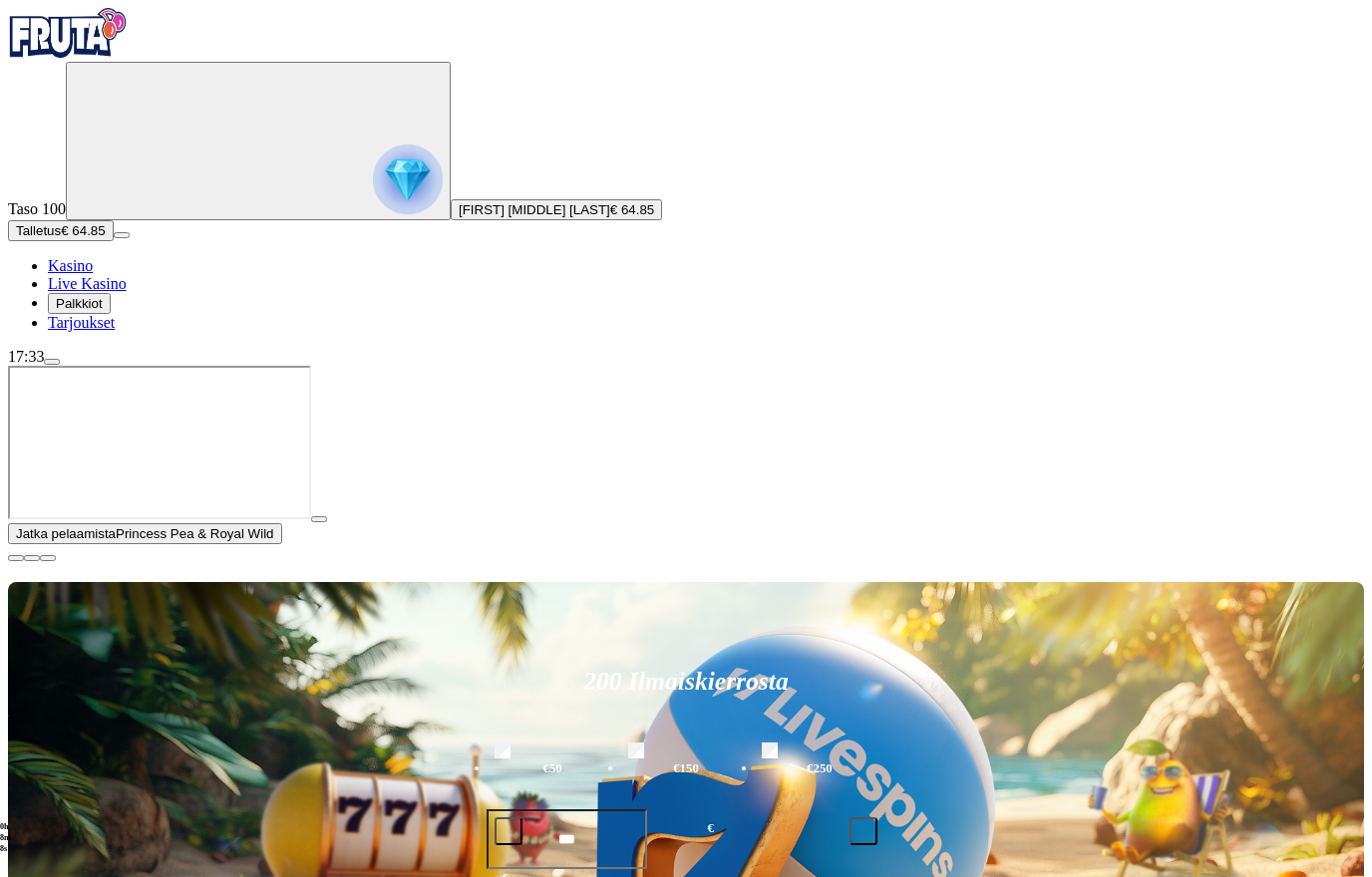 click at bounding box center [16, 558] 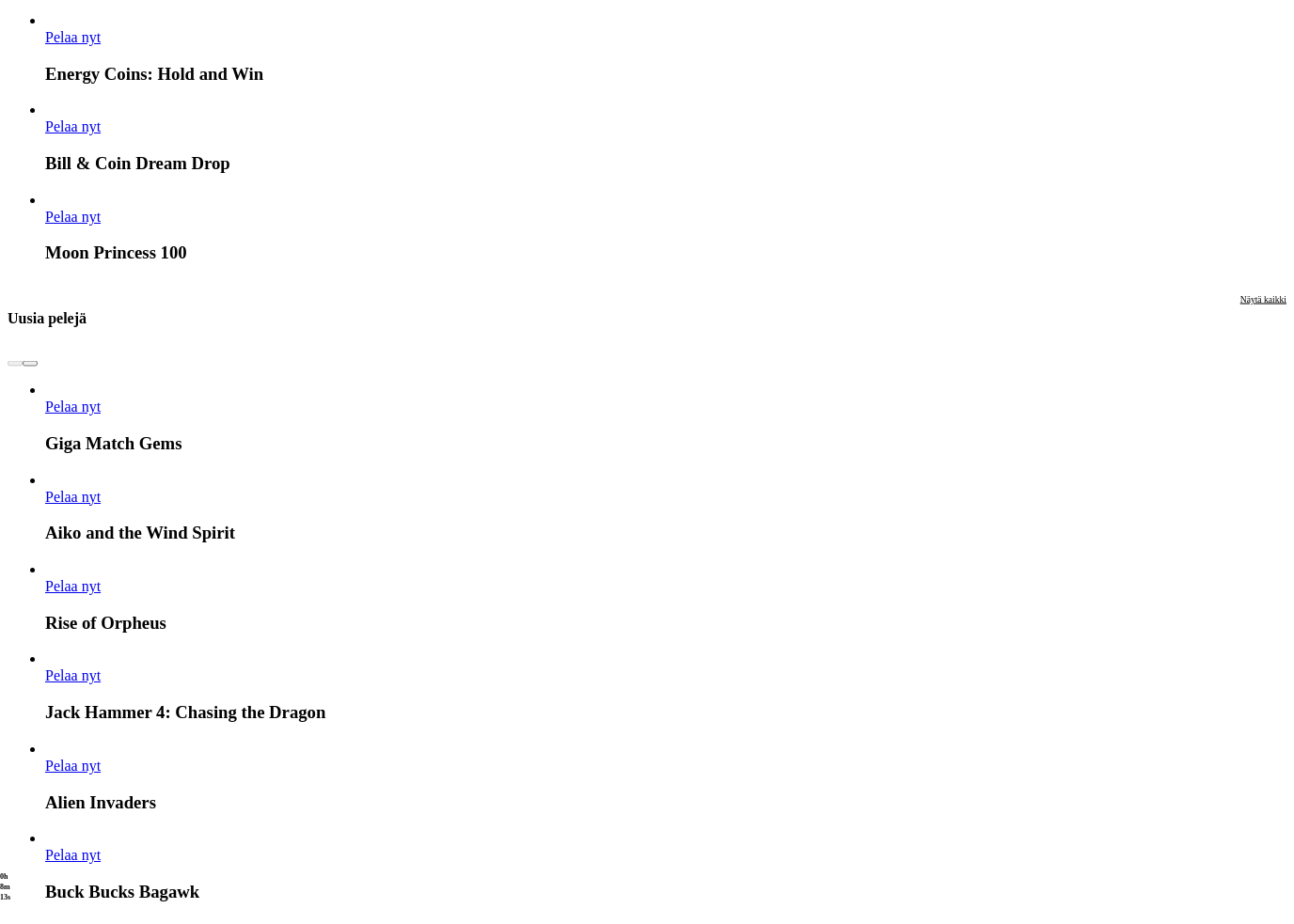scroll, scrollTop: 2848, scrollLeft: 0, axis: vertical 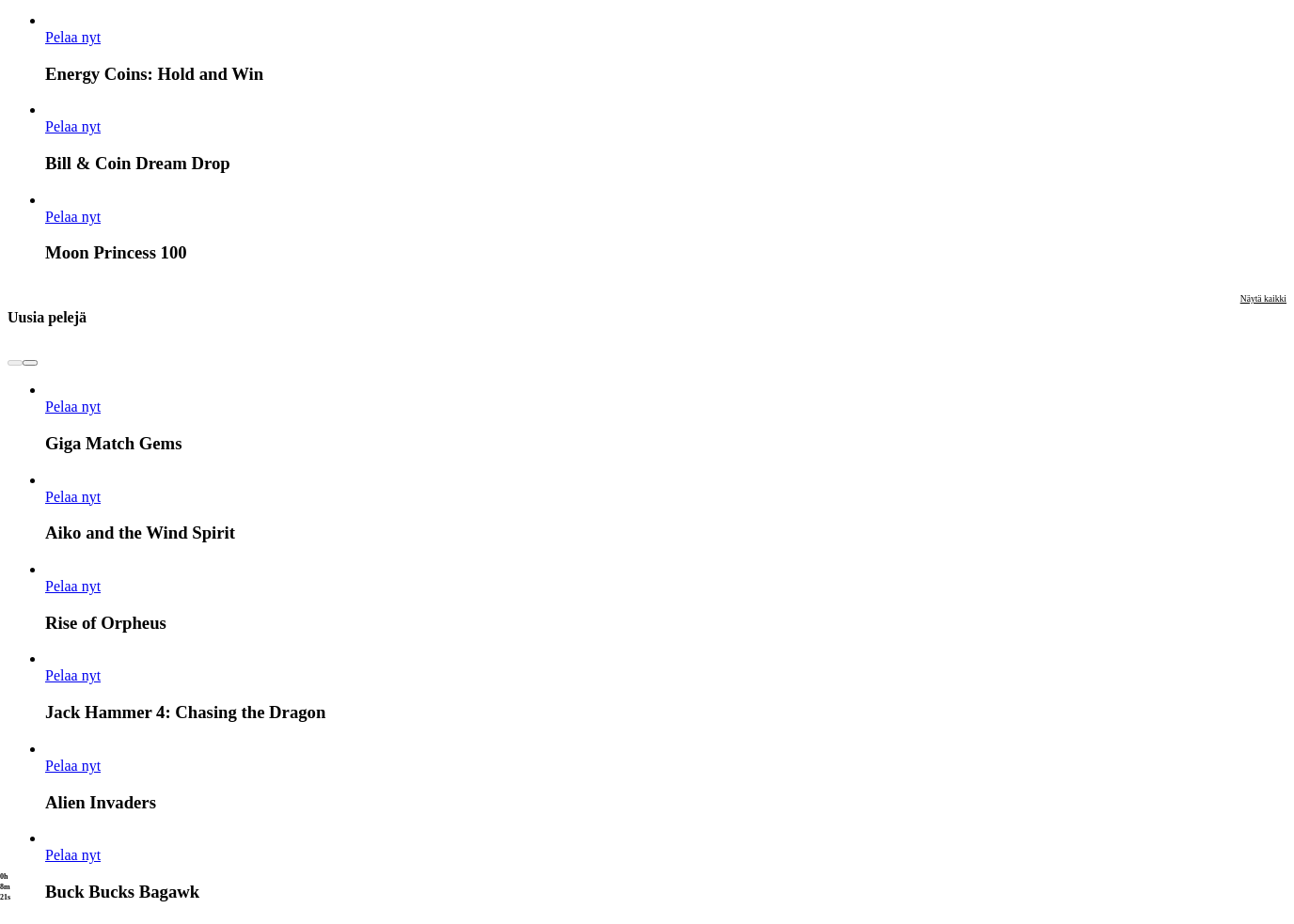 click on "Pelaa nyt" at bounding box center [839, 21415] 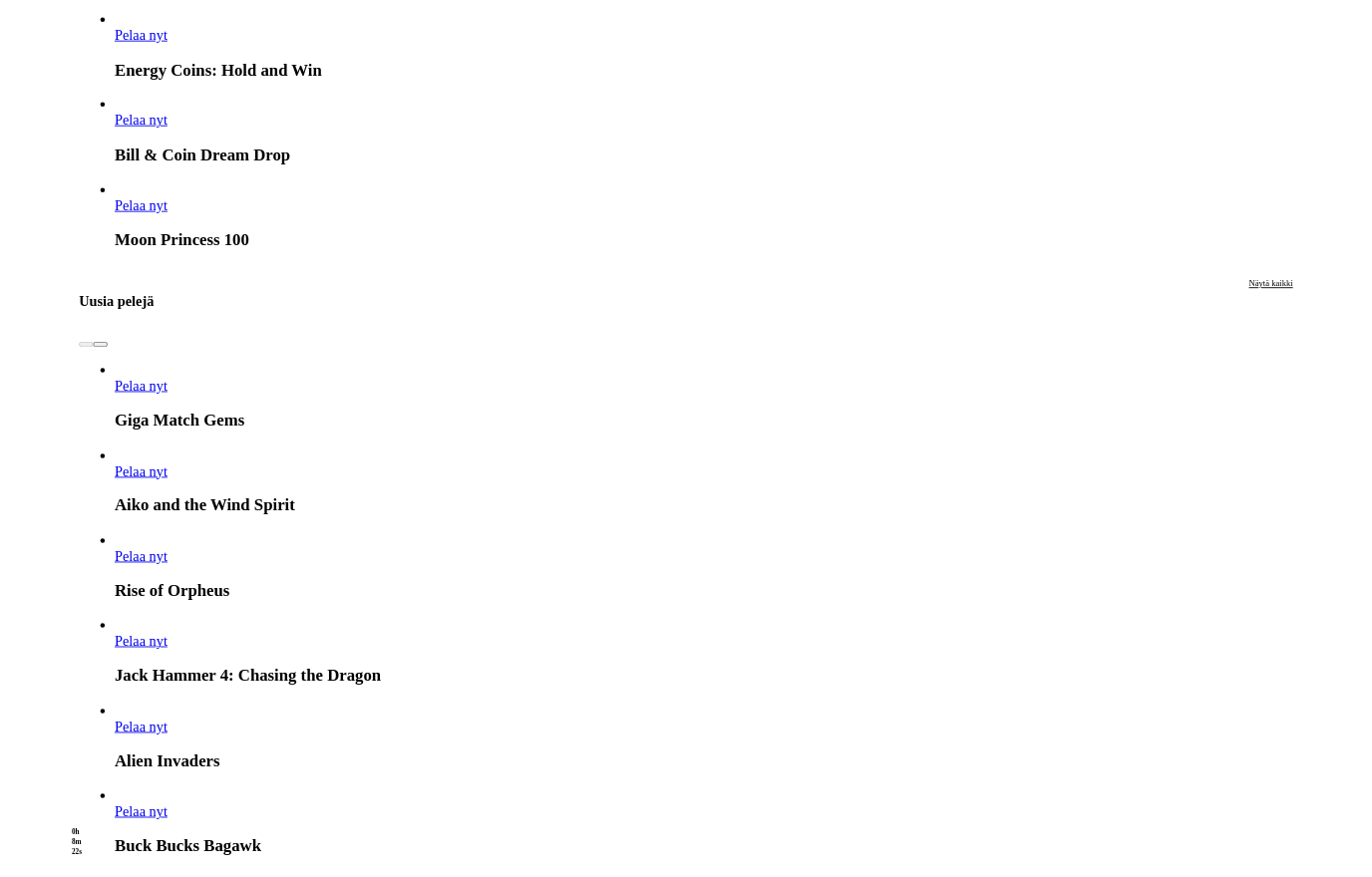 scroll, scrollTop: 0, scrollLeft: 0, axis: both 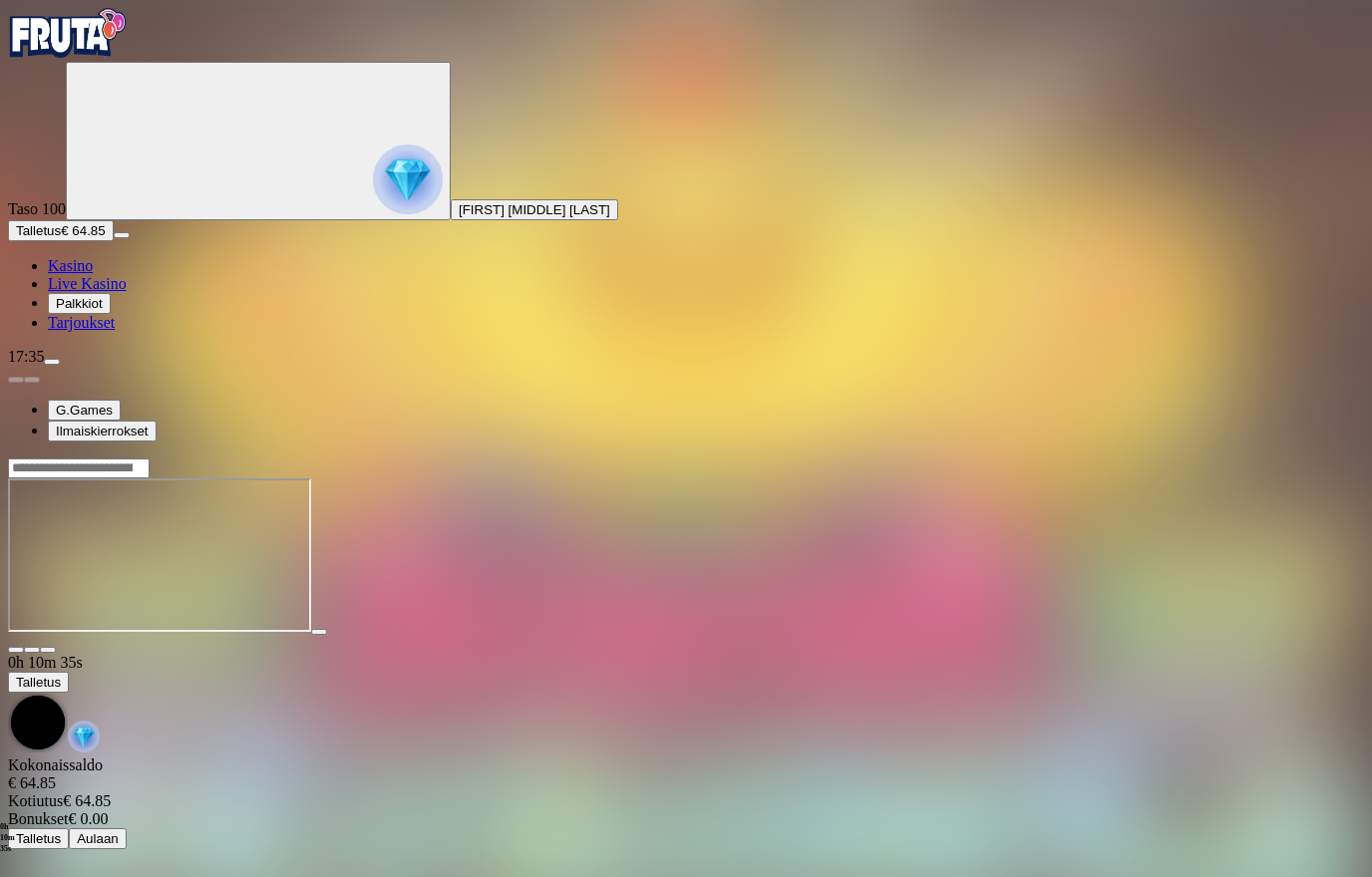click on "Kasino" at bounding box center [70, 265] 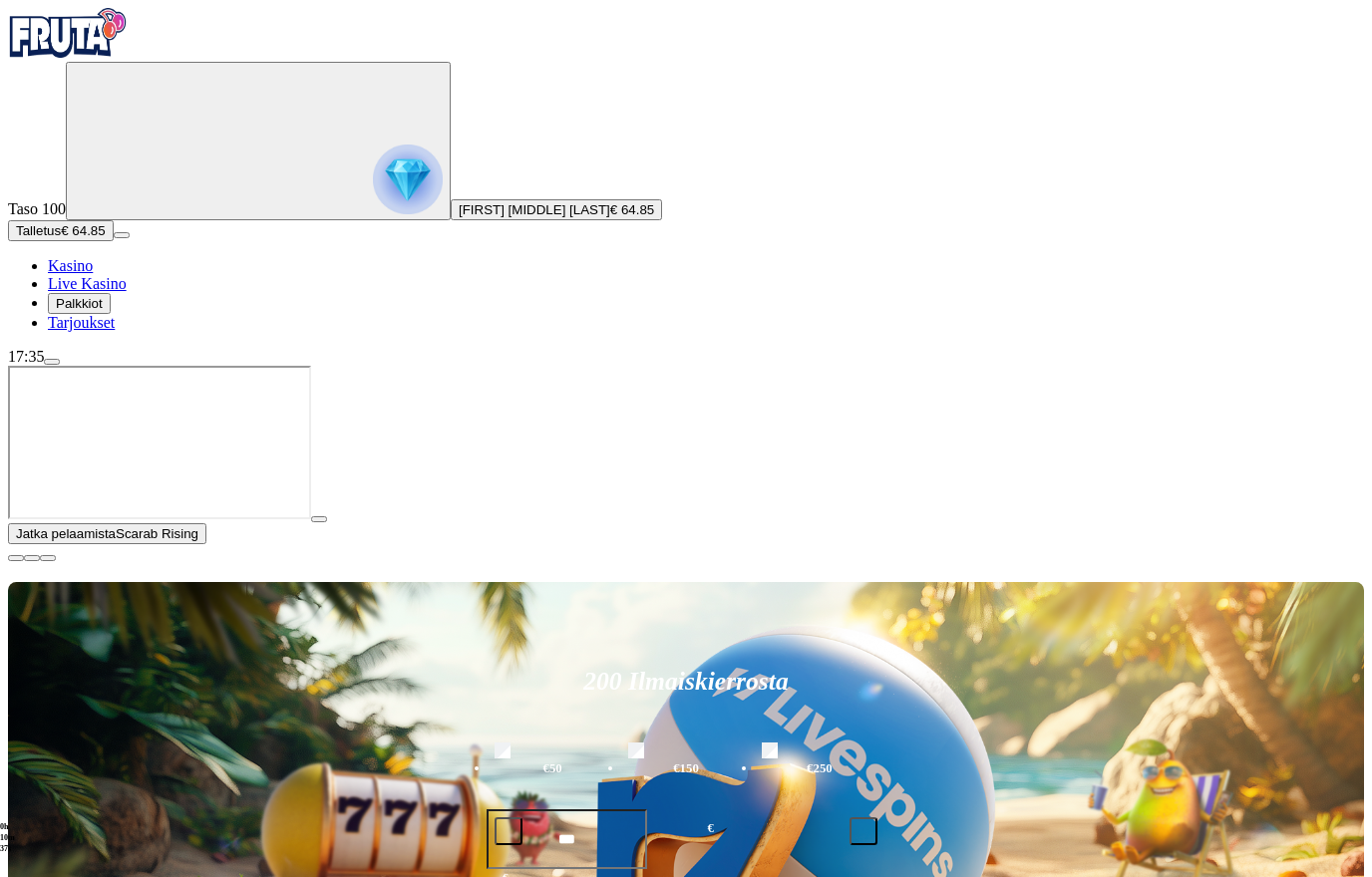 click at bounding box center (16, 558) 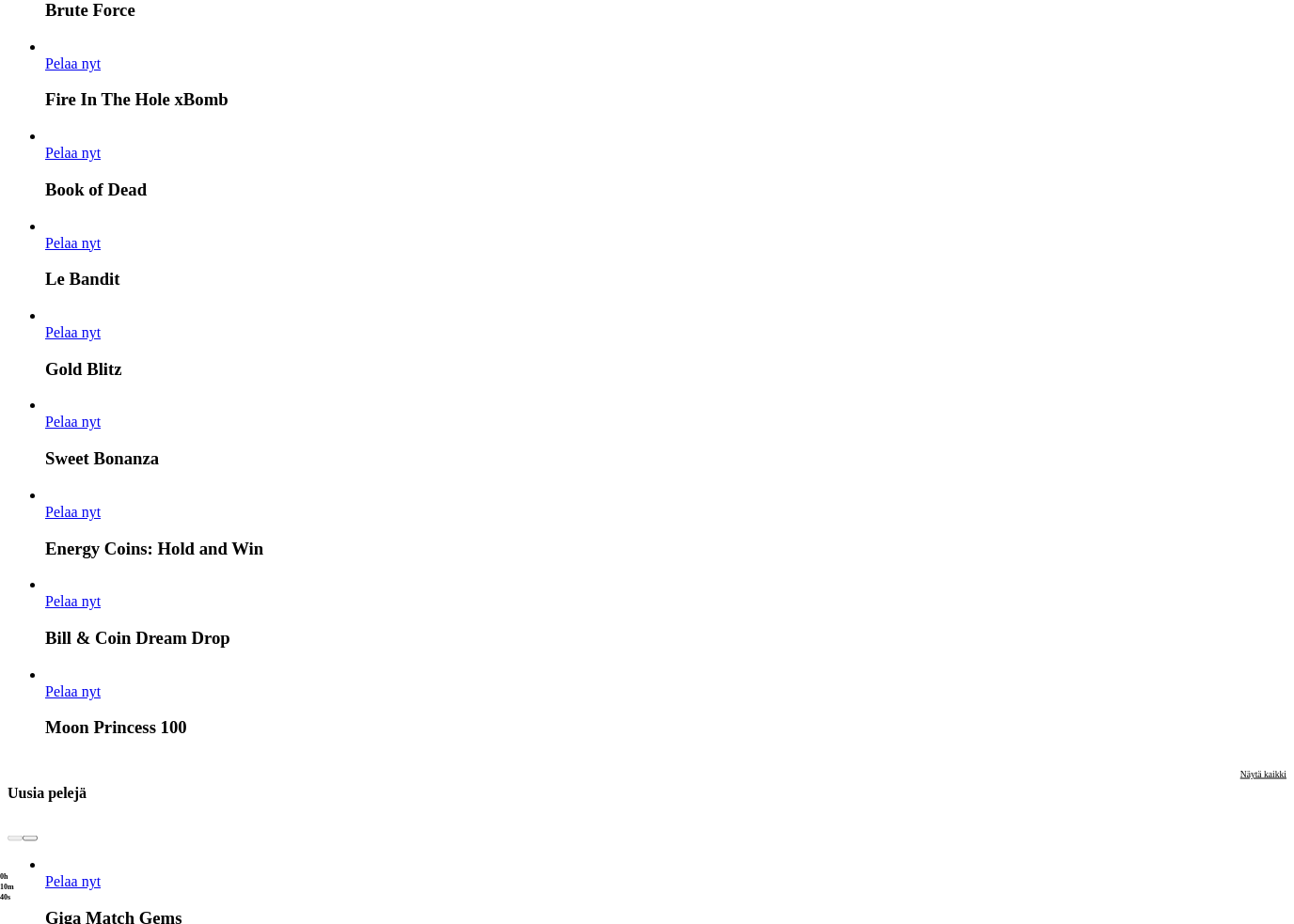 scroll, scrollTop: 2373, scrollLeft: 0, axis: vertical 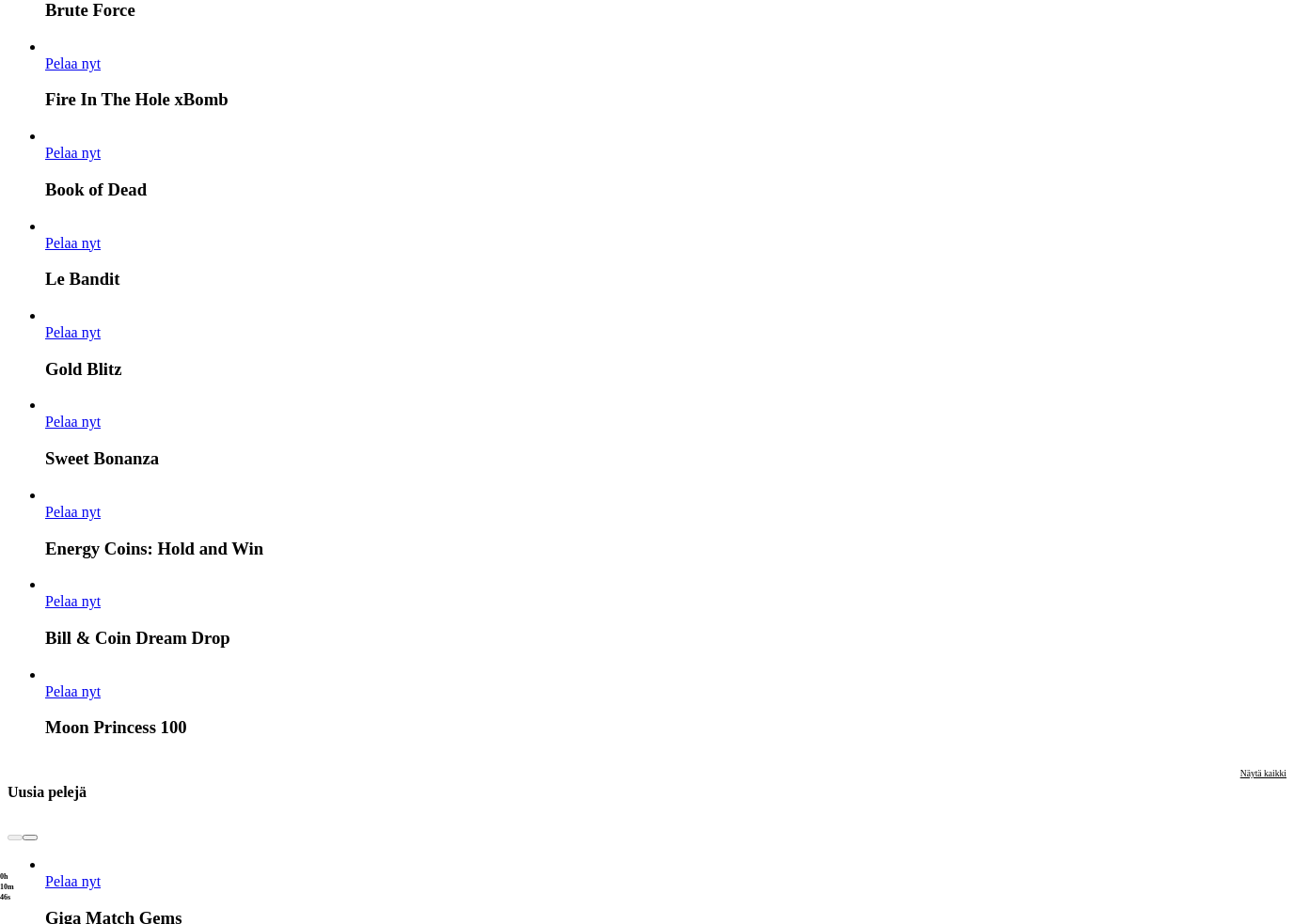 click on "Pelaa nyt" at bounding box center (-550, 17190) 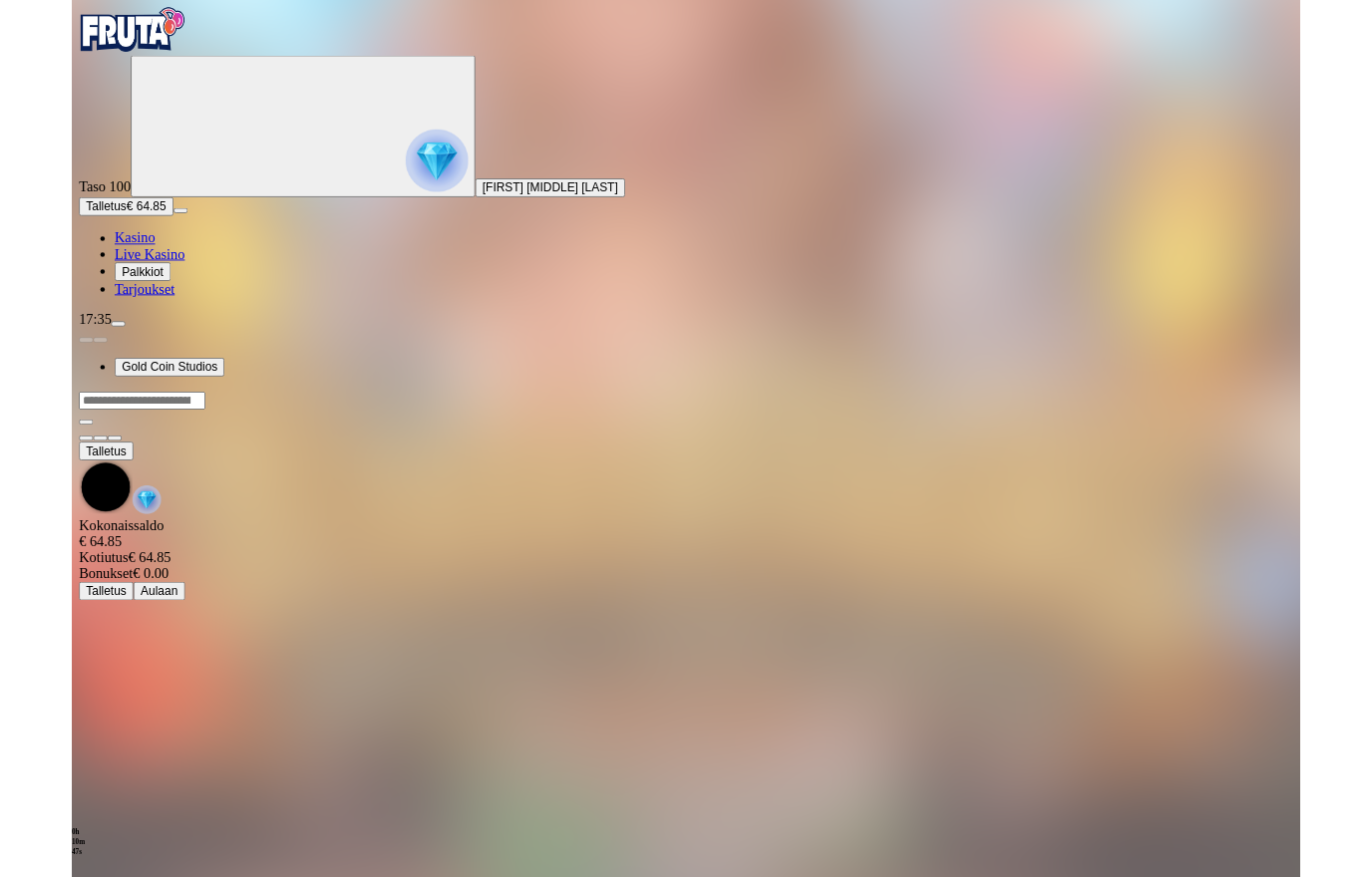 scroll, scrollTop: 0, scrollLeft: 0, axis: both 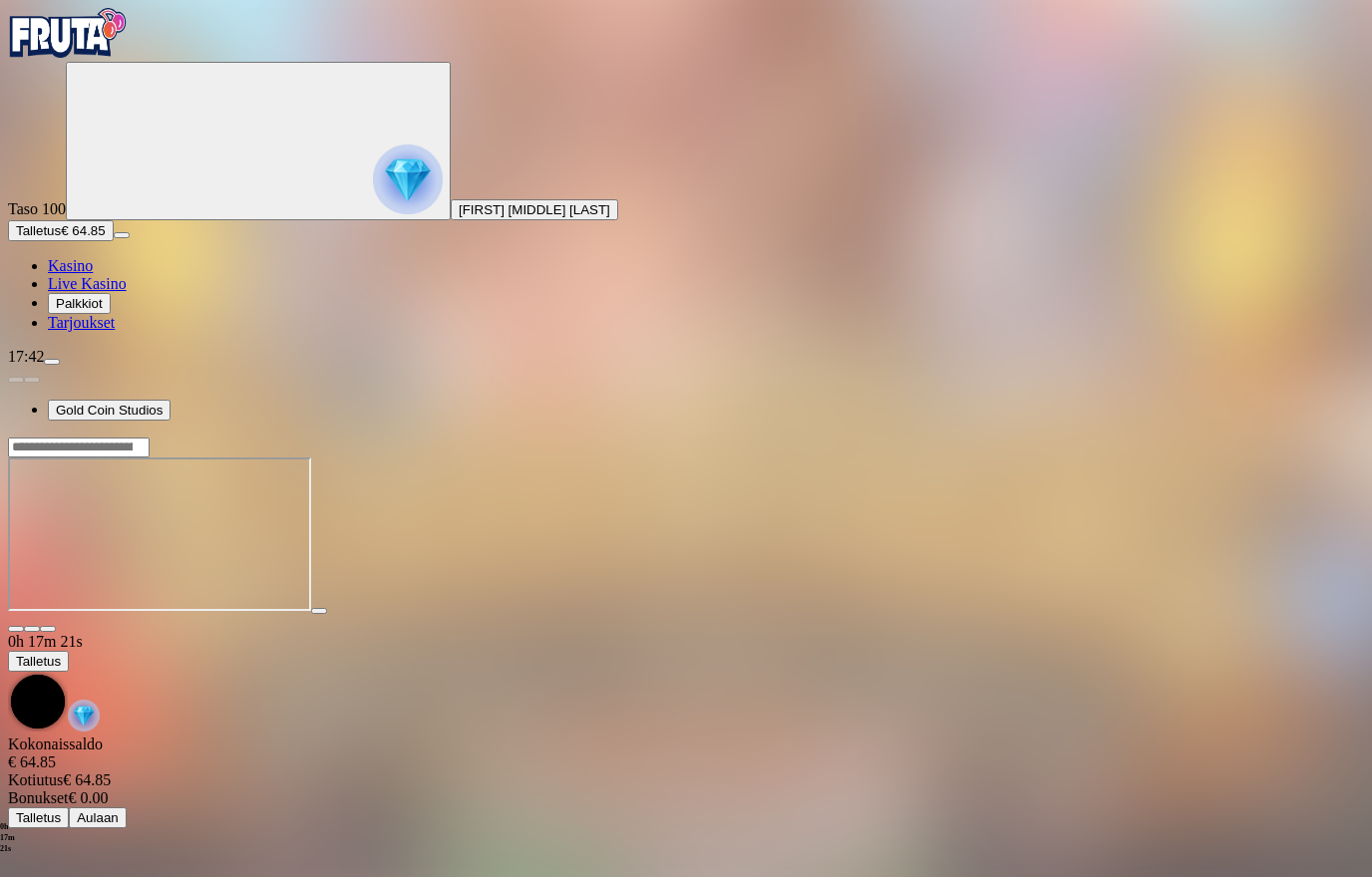 click on "Kasino Live Kasino Palkkiot Tarjoukset" at bounding box center (686, 294) 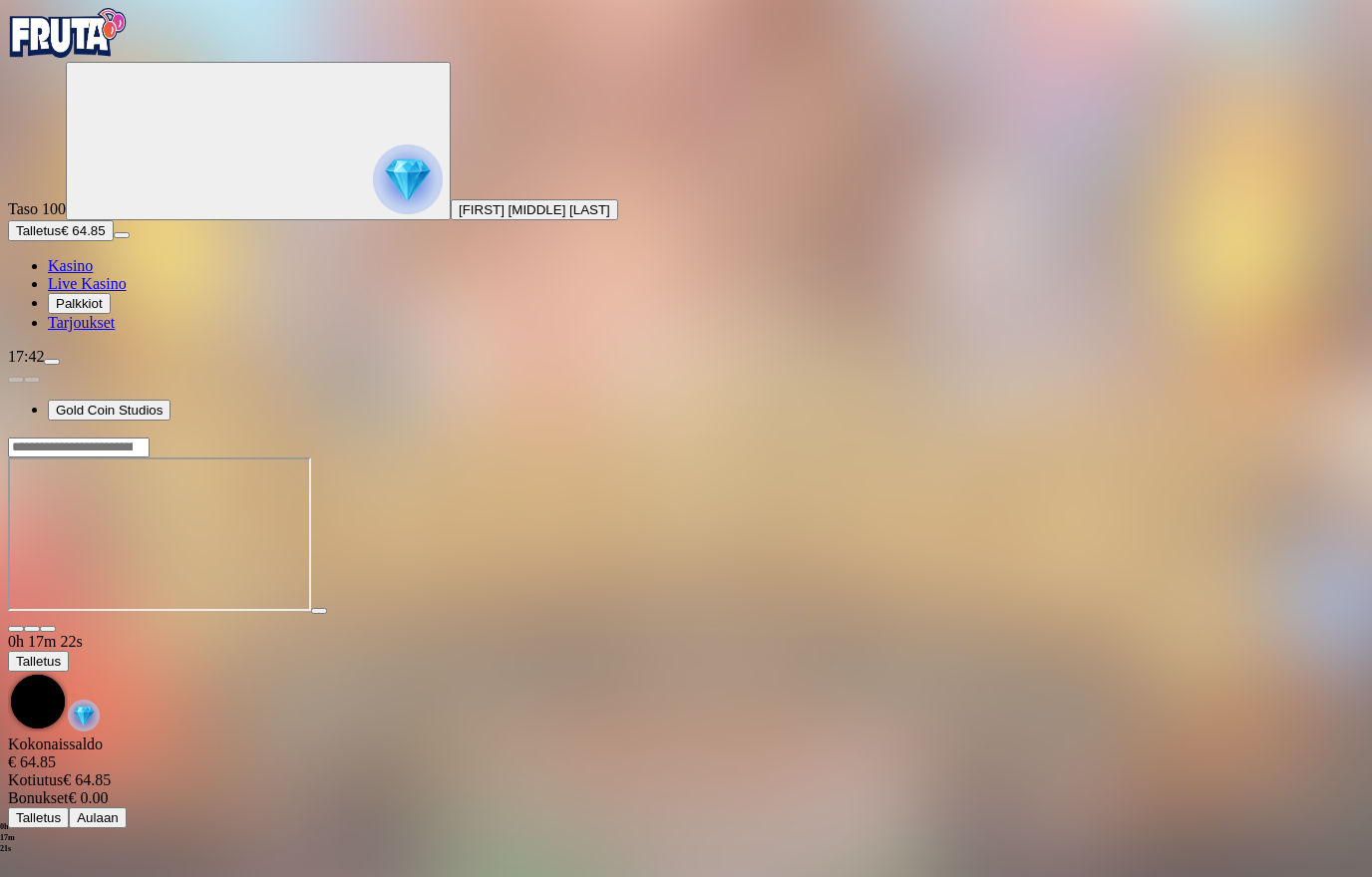 click on "Kasino Live Kasino Palkkiot Tarjoukset" at bounding box center (686, 294) 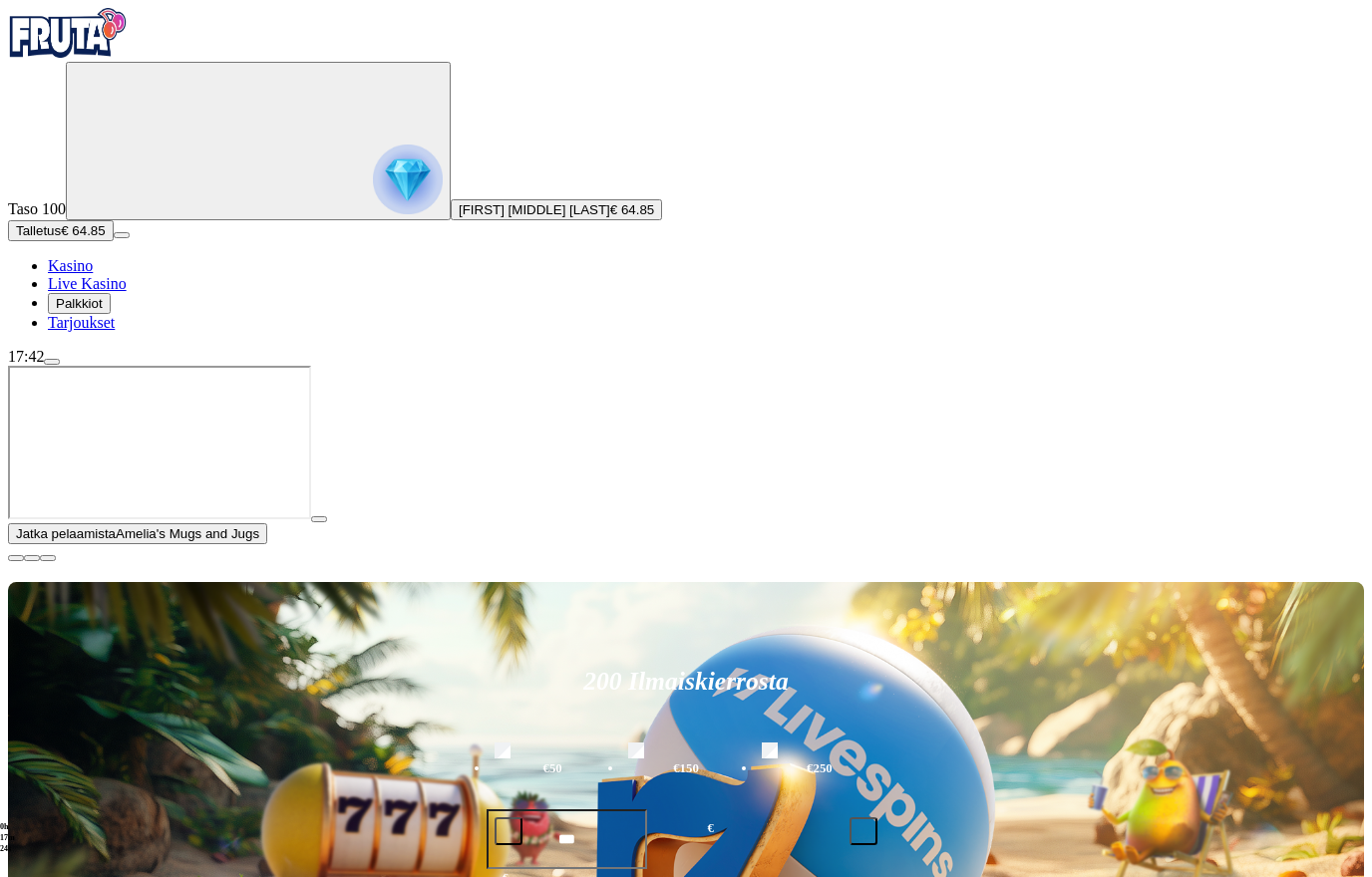click on "Pelaa nyt Magic Piggy Pelaa nyt Honey Rush 100 Pelaa nyt Starlight Princess 1000 Pelaa nyt Voodoo Hex Pelaa nyt Punch Club Pelaa nyt Wolf Blaze WOWPOT! Megaways Pelaa nyt Dungeon Tower Pelaa nyt Scarab Rising Pelaa nyt Rich Wilde and the Pearls of Vishnu Pelaa nyt Crystal Robot Pelaa nyt Greedy Alice" at bounding box center (750, 1821) 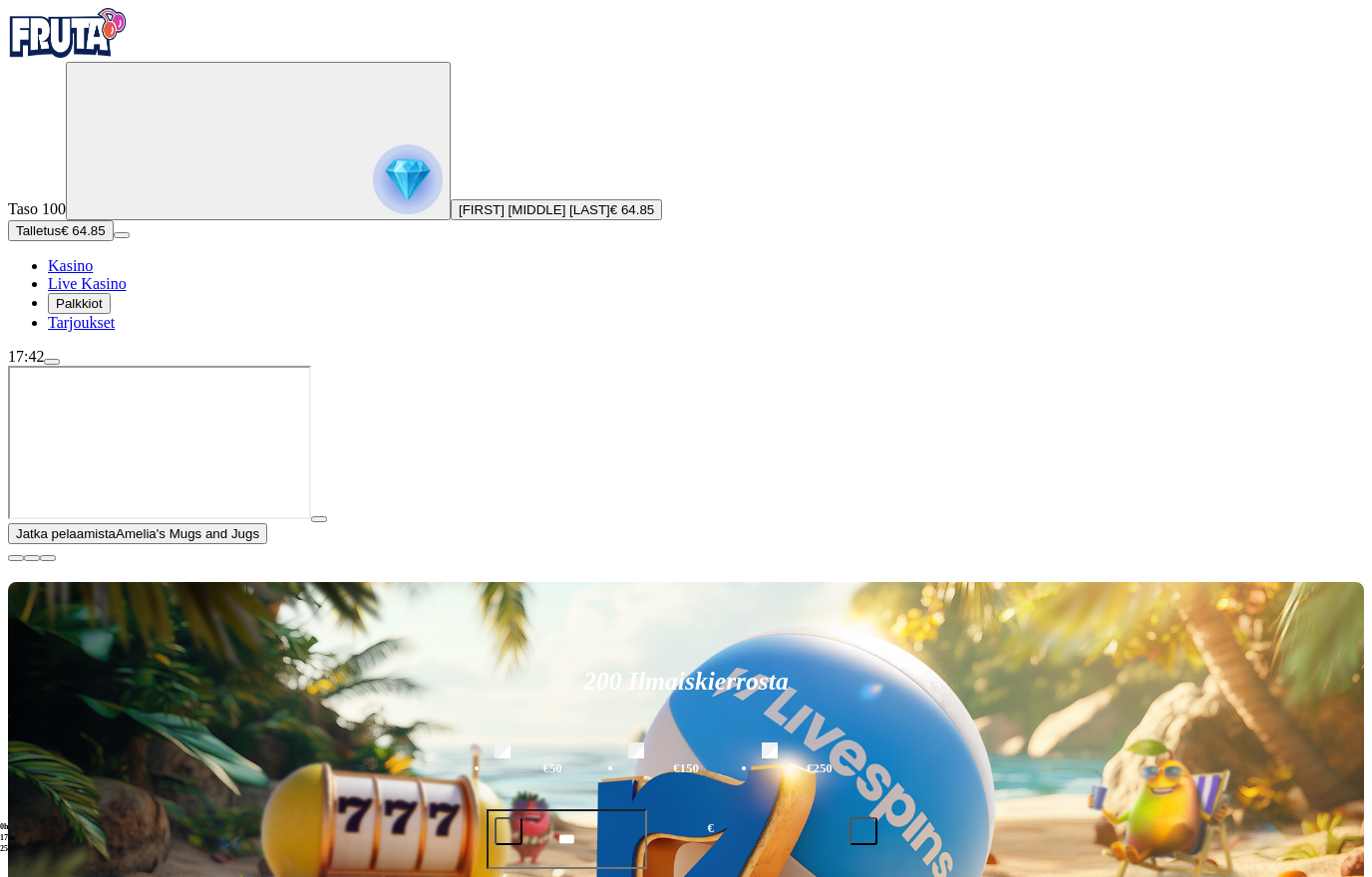 click on "Pelaa nyt Magic Piggy Pelaa nyt Honey Rush 100 Pelaa nyt Starlight Princess 1000 Pelaa nyt Voodoo Hex Pelaa nyt Punch Club Pelaa nyt Wolf Blaze WOWPOT! Megaways Pelaa nyt Dungeon Tower Pelaa nyt Scarab Rising Pelaa nyt Rich Wilde and the Pearls of Vishnu Pelaa nyt Crystal Robot Pelaa nyt Greedy Alice" at bounding box center [750, 1821] 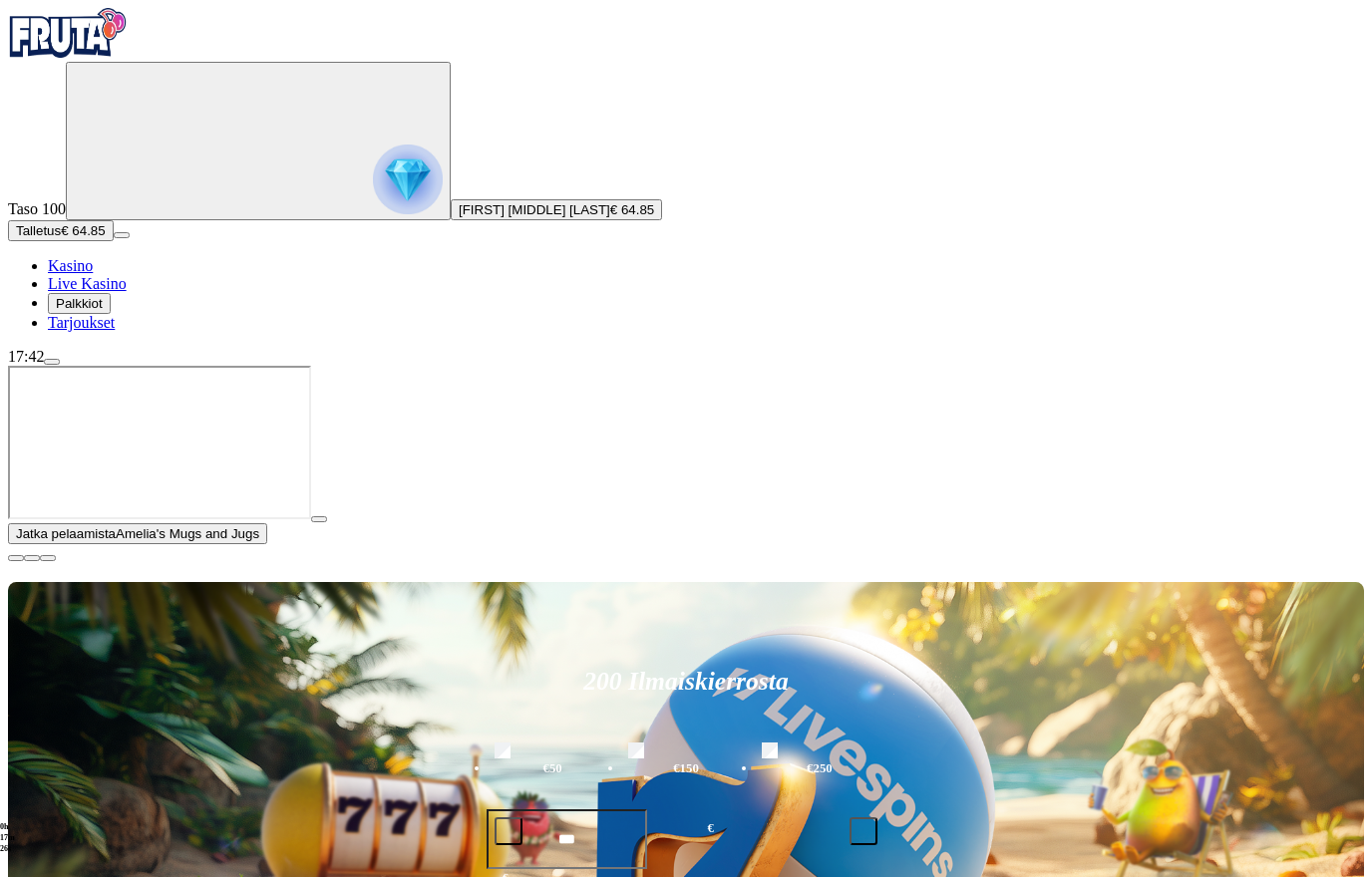 click at bounding box center (16, 558) 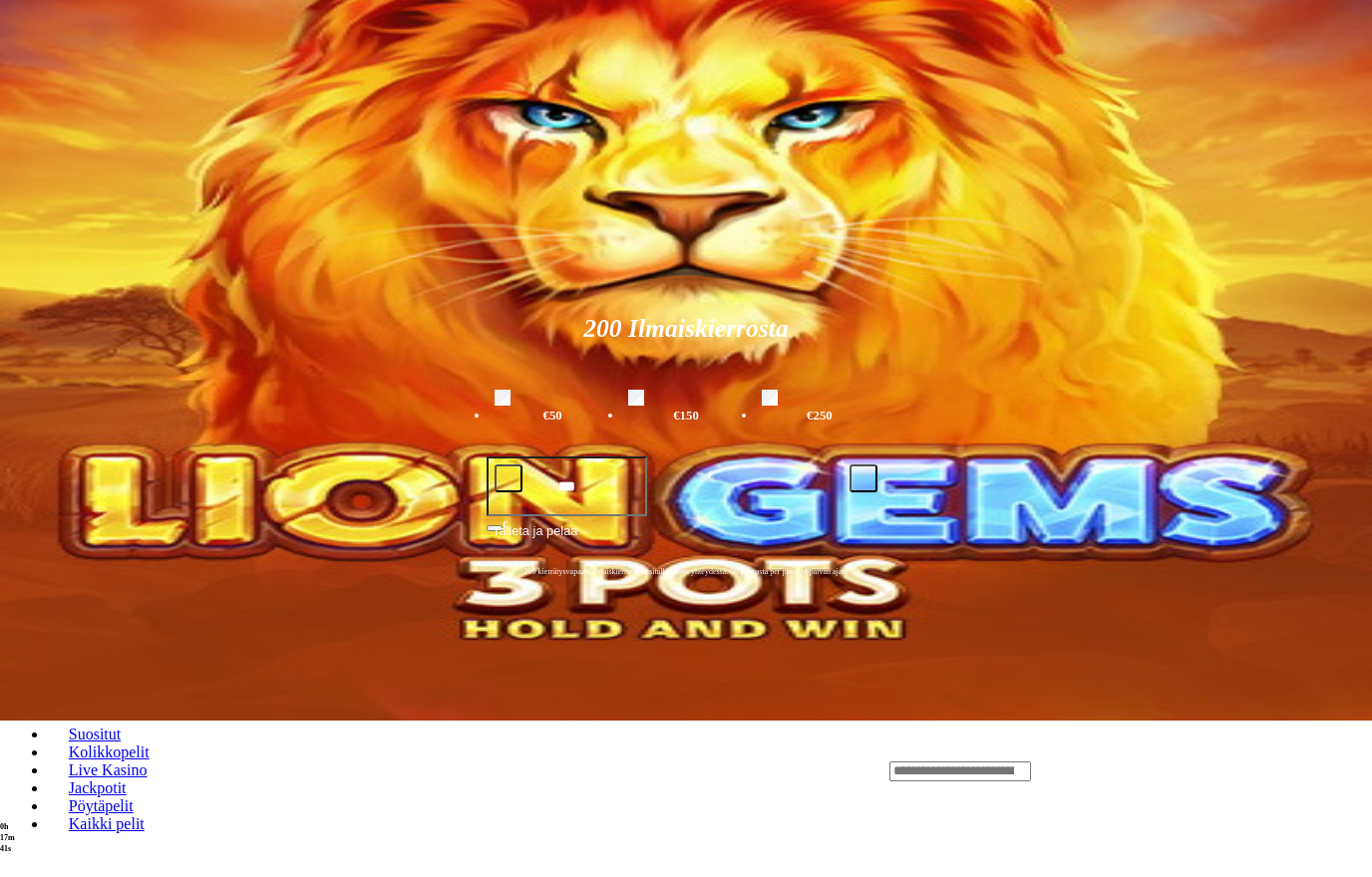 scroll, scrollTop: 0, scrollLeft: 0, axis: both 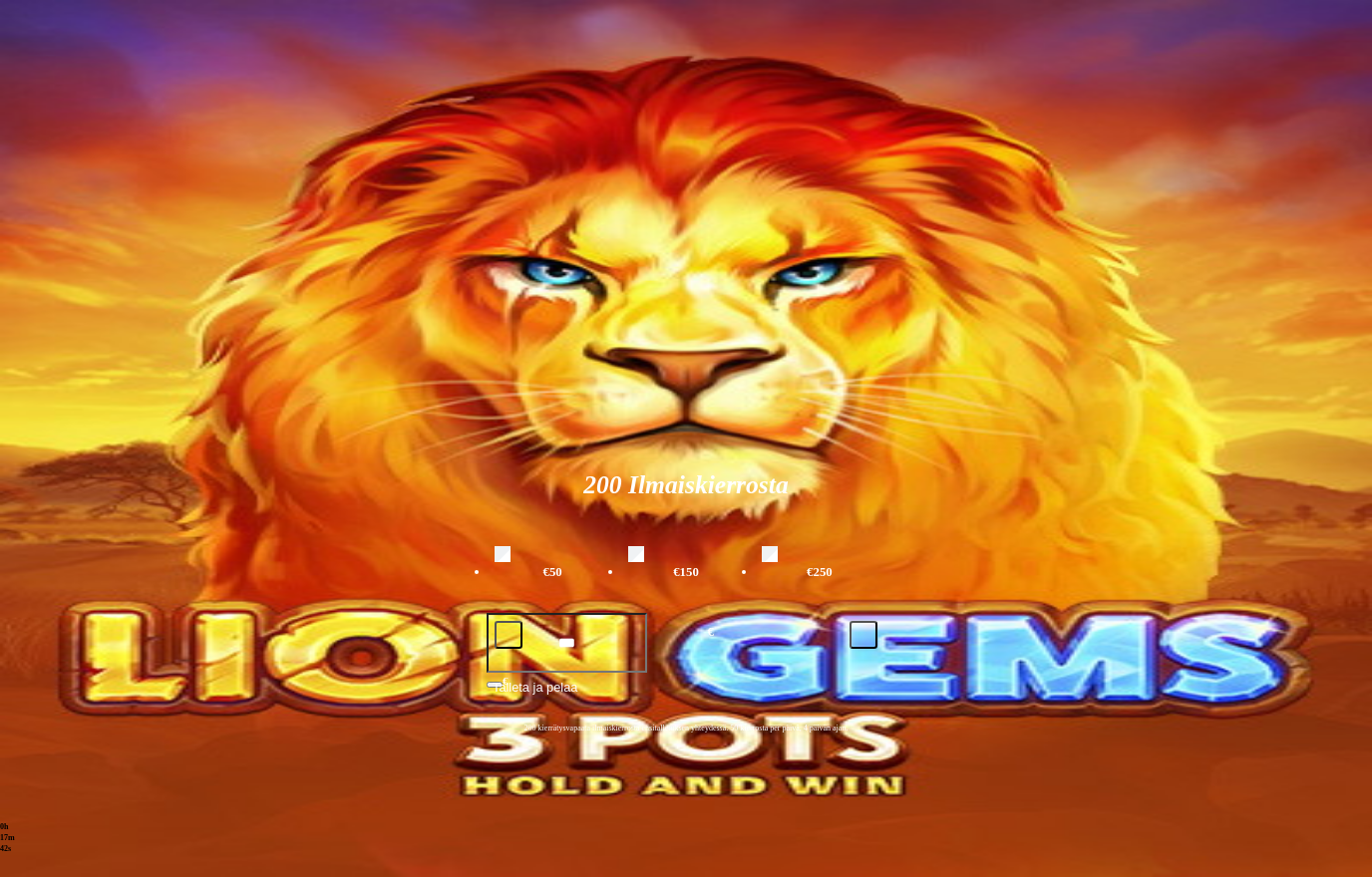 click on "Kolikkopelit" at bounding box center [109, 908] 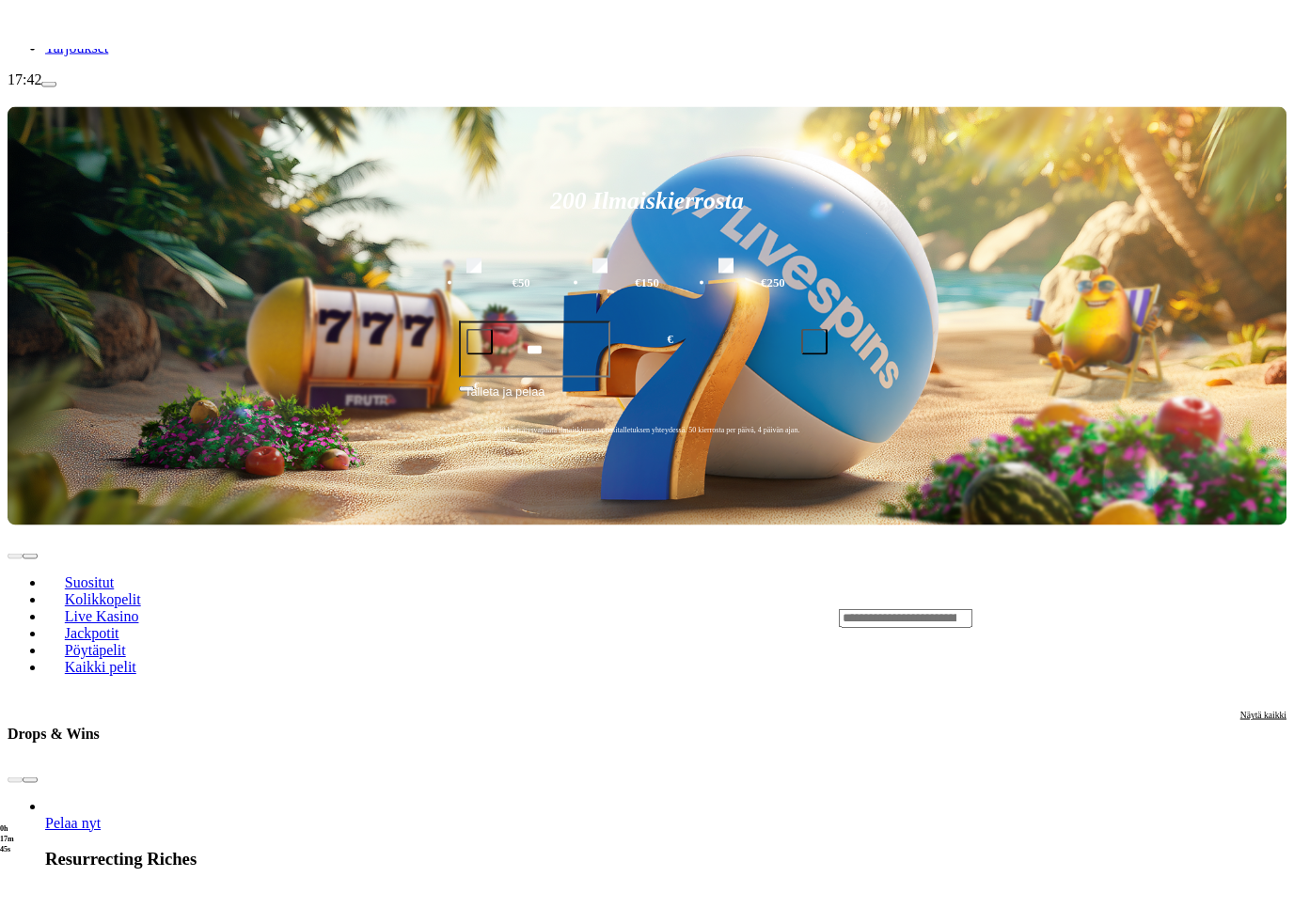 scroll, scrollTop: 306, scrollLeft: 0, axis: vertical 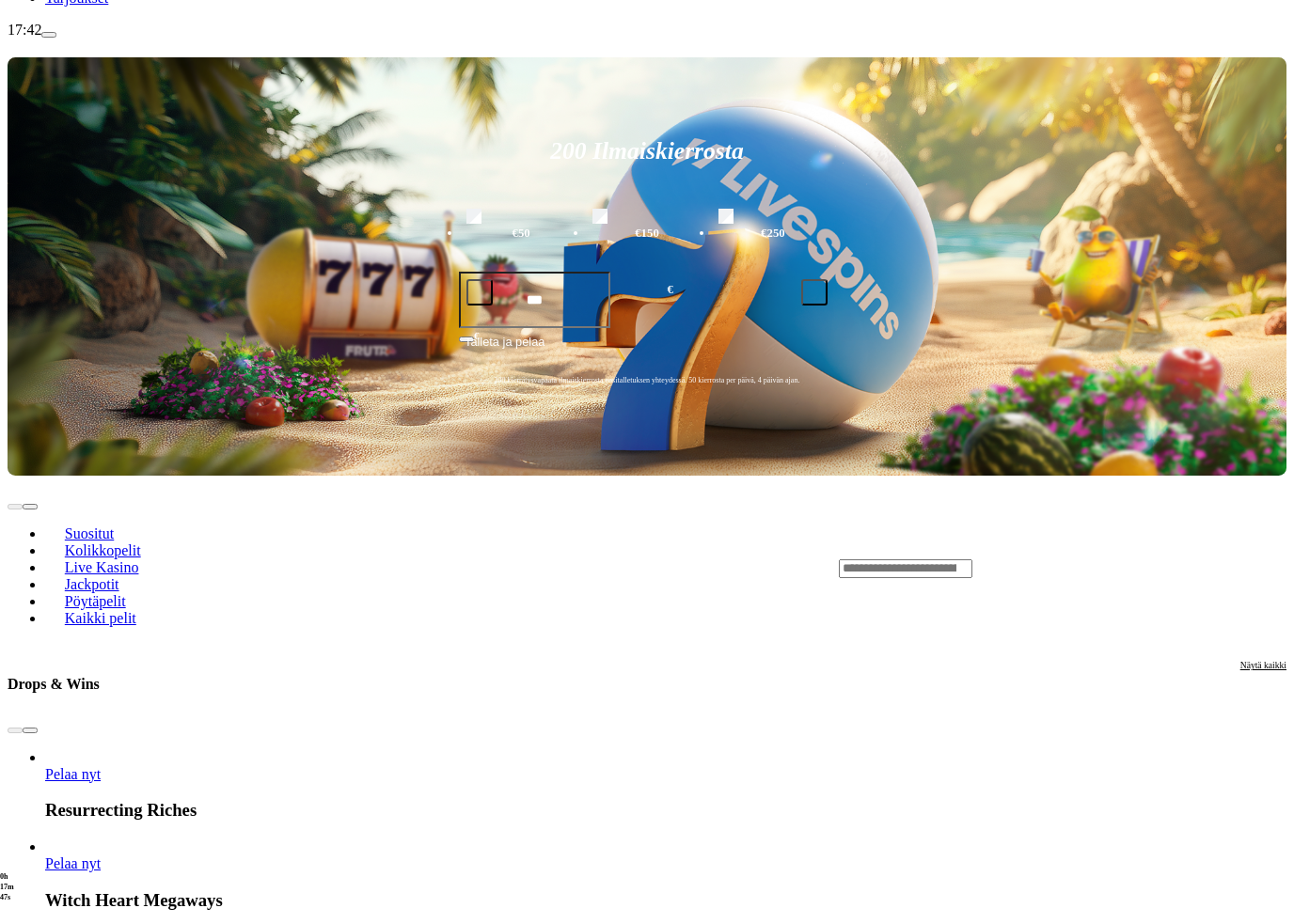 click on "Pelaa nyt" at bounding box center (72, 863) 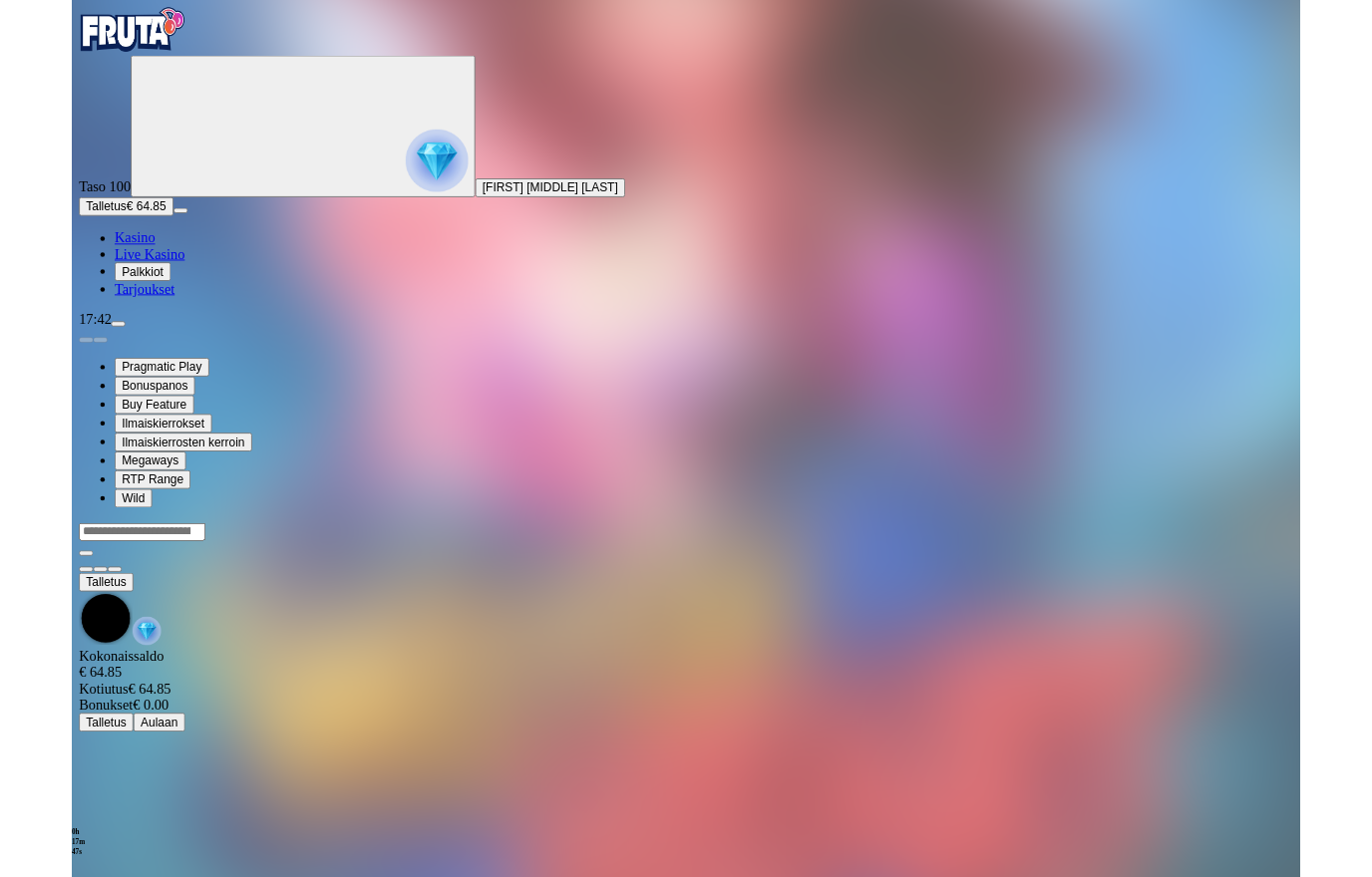 scroll, scrollTop: 0, scrollLeft: 0, axis: both 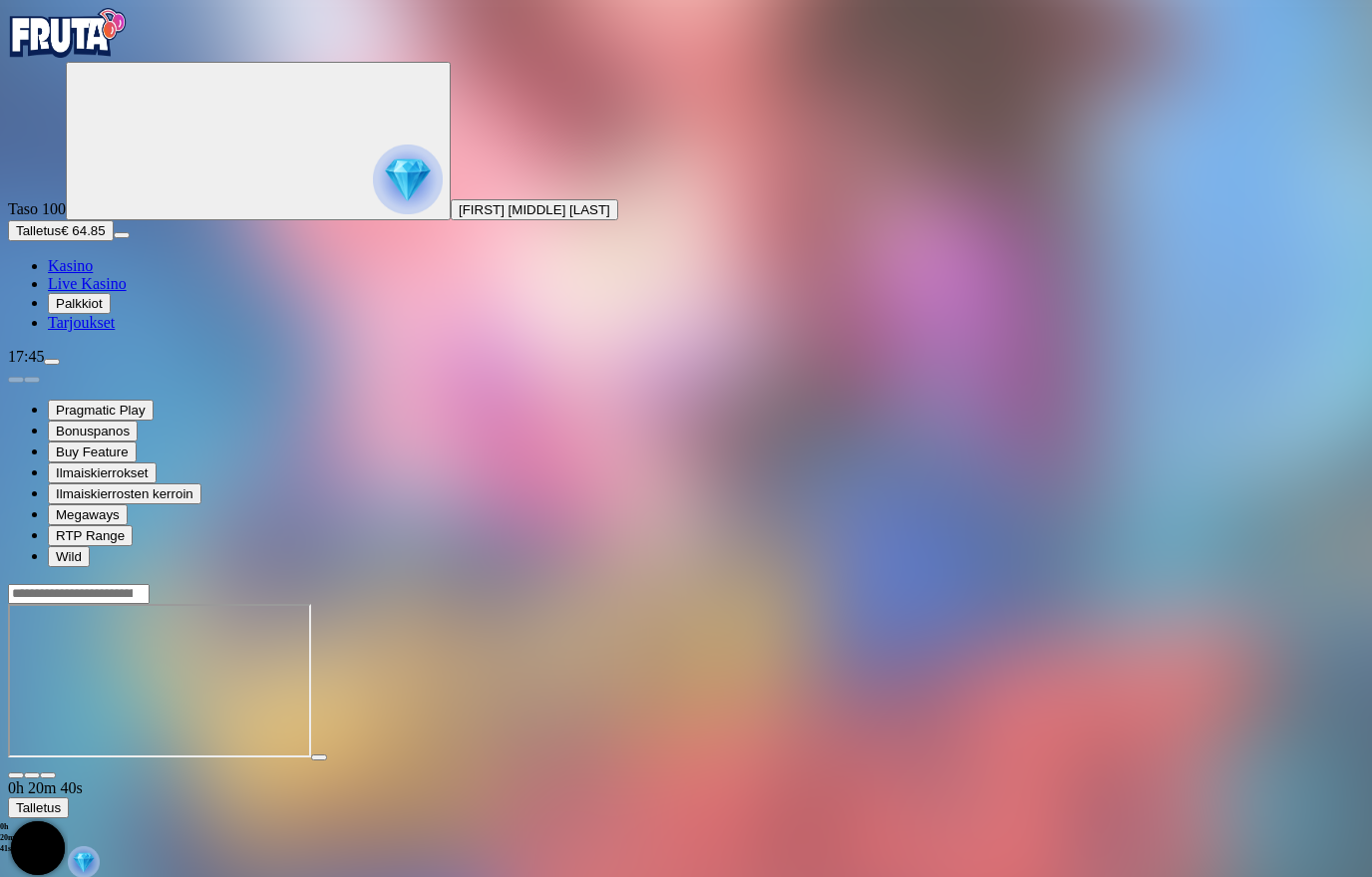 click on "0h 20m 40s Talletus Kokonaissaldo [CURRENCY] Kotiutus [CURRENCY] Bonukset [CURRENCY] Talletus Aulaan" at bounding box center [686, 778] 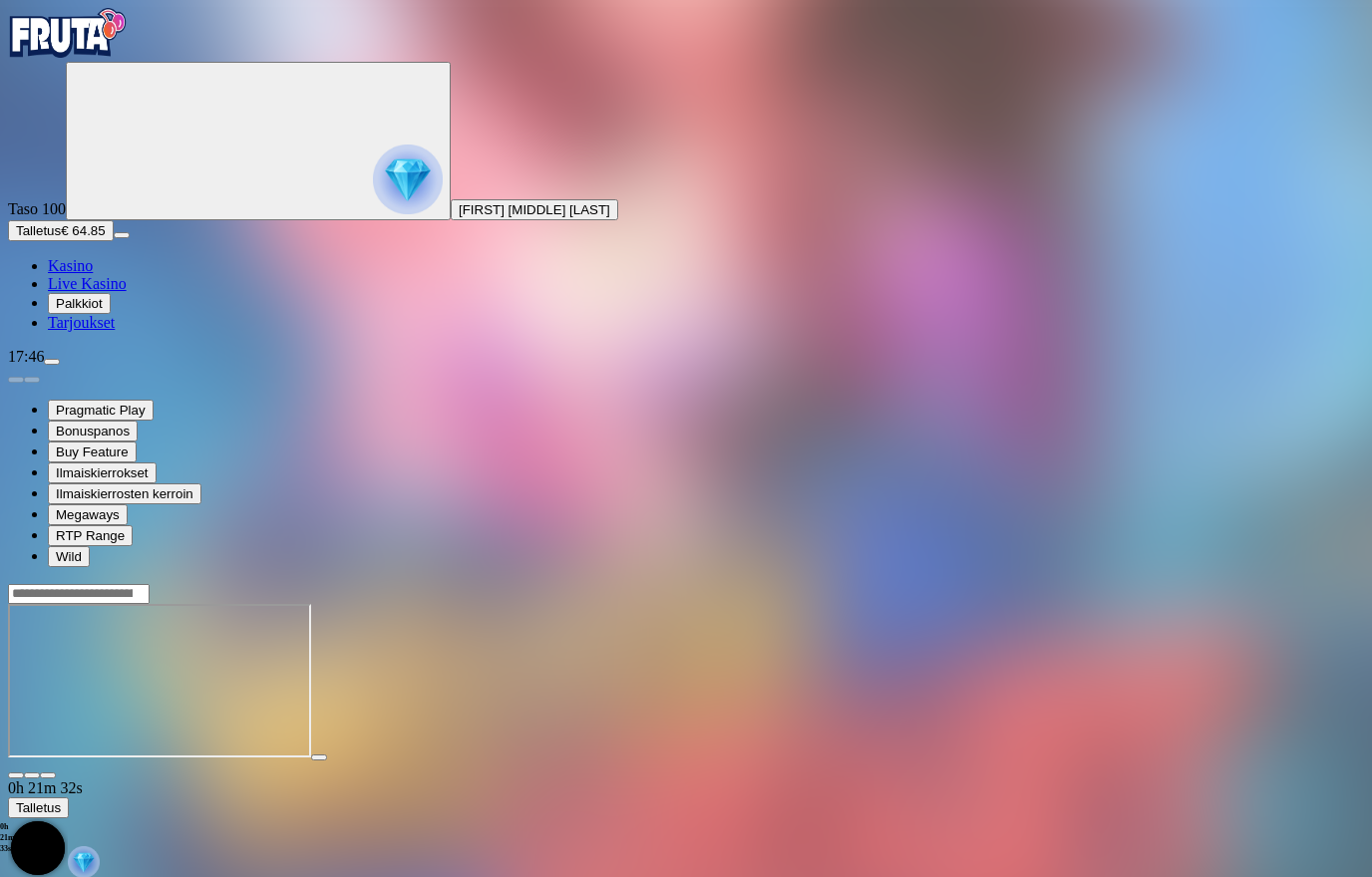 click on "Kasino" at bounding box center (70, 265) 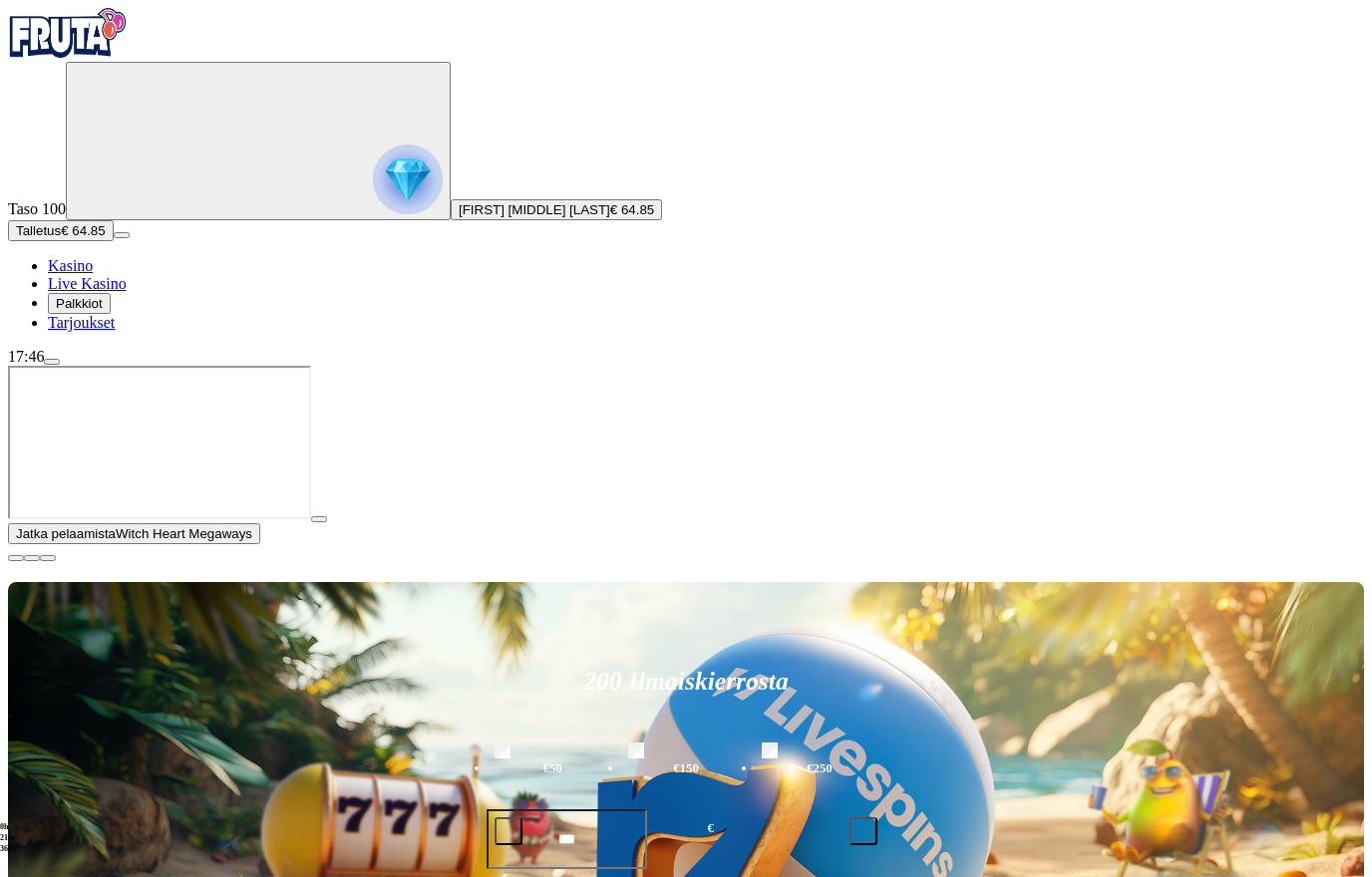 click at bounding box center (16, 558) 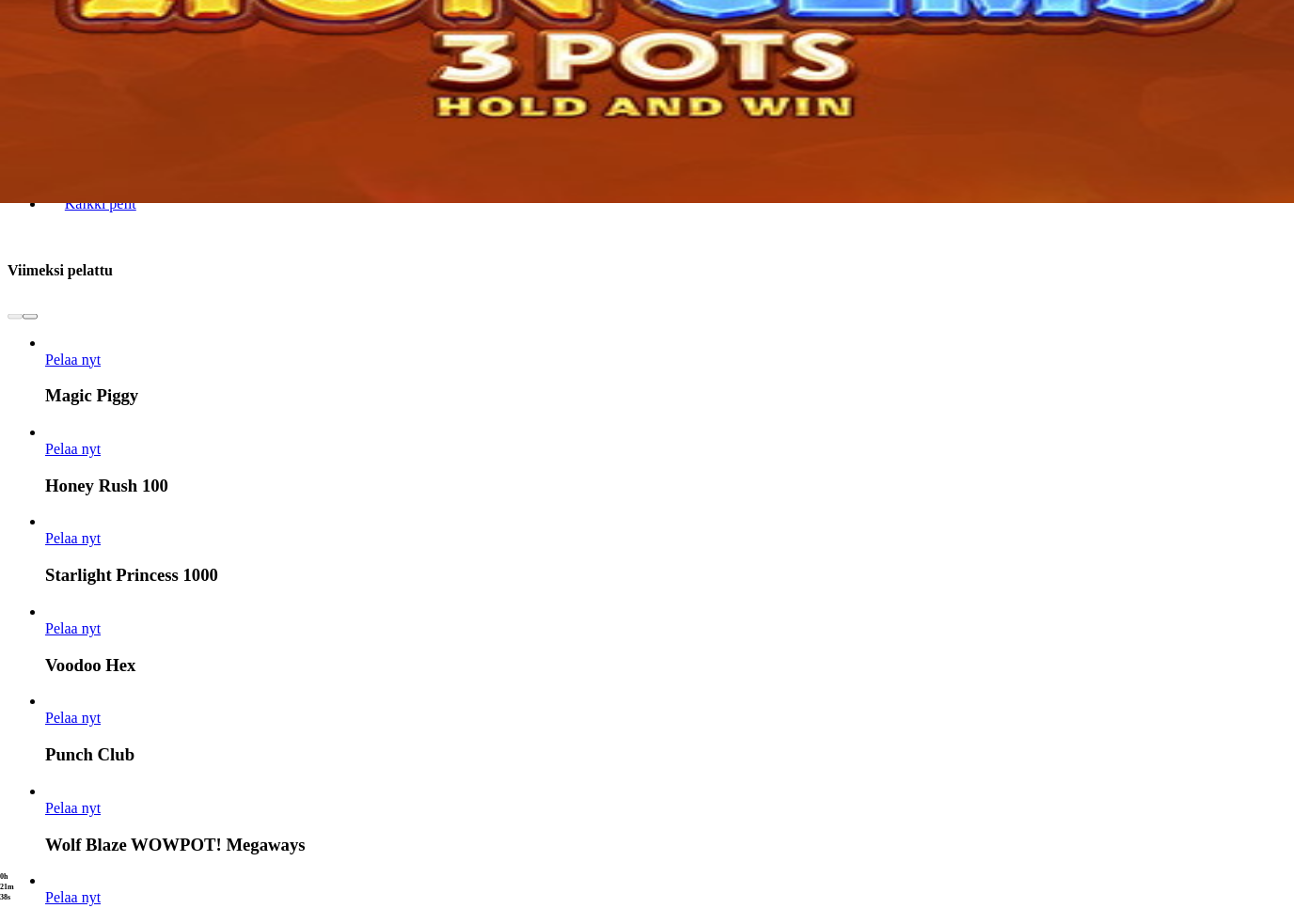 scroll, scrollTop: 727, scrollLeft: 0, axis: vertical 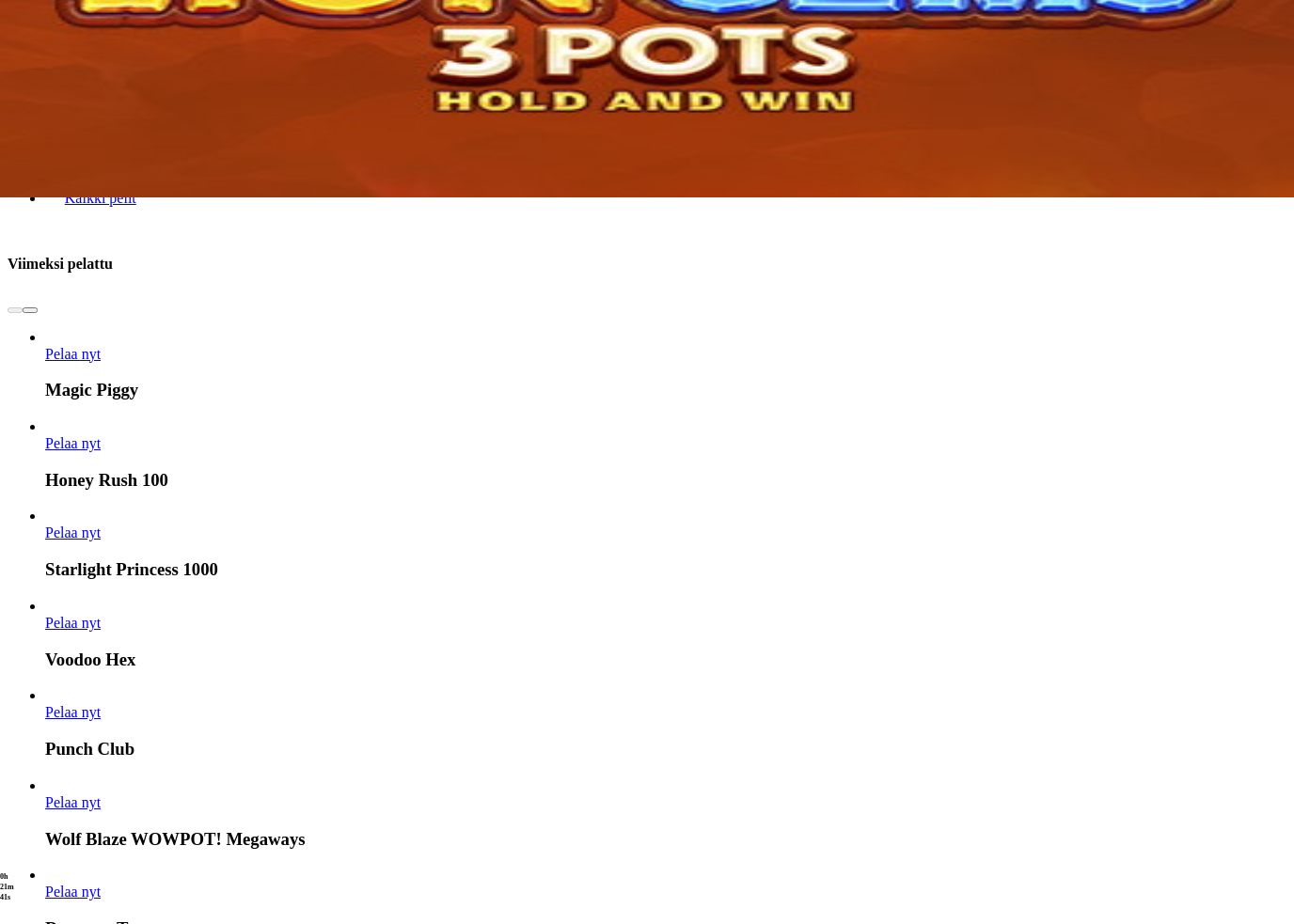 click at bounding box center [726, 6171] 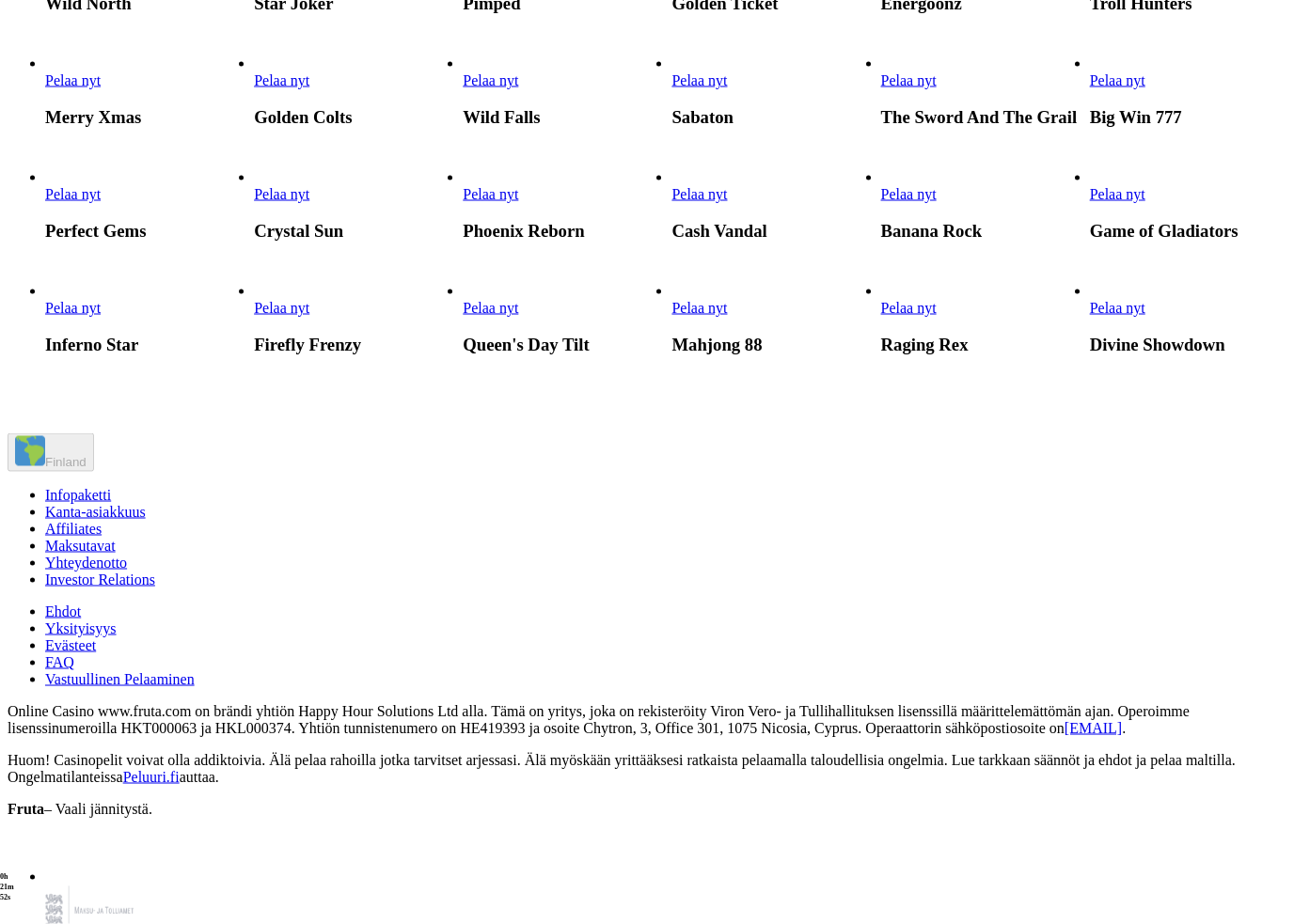 scroll, scrollTop: 1759, scrollLeft: 0, axis: vertical 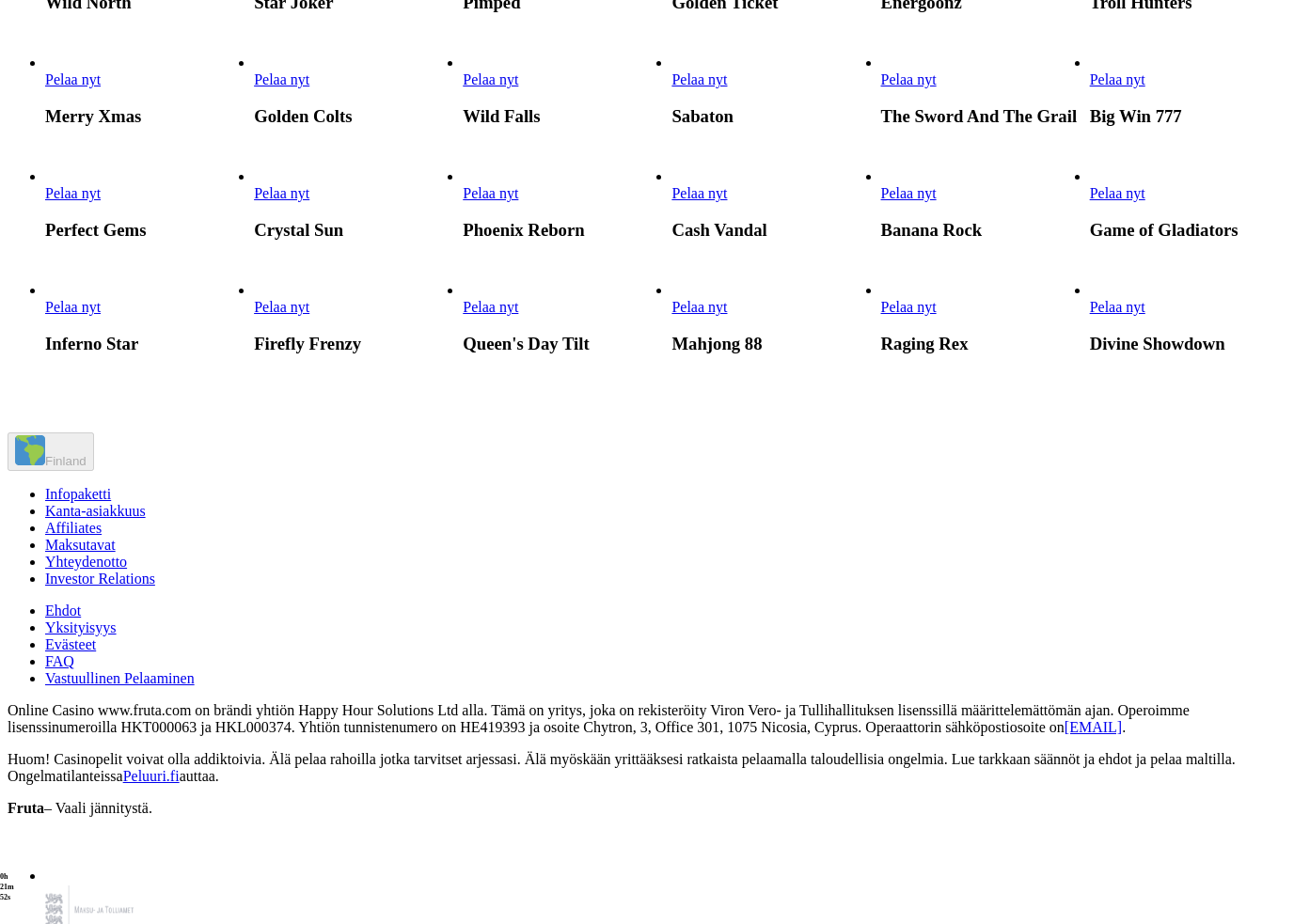 click on "Pelaa nyt" at bounding box center [281, -262] 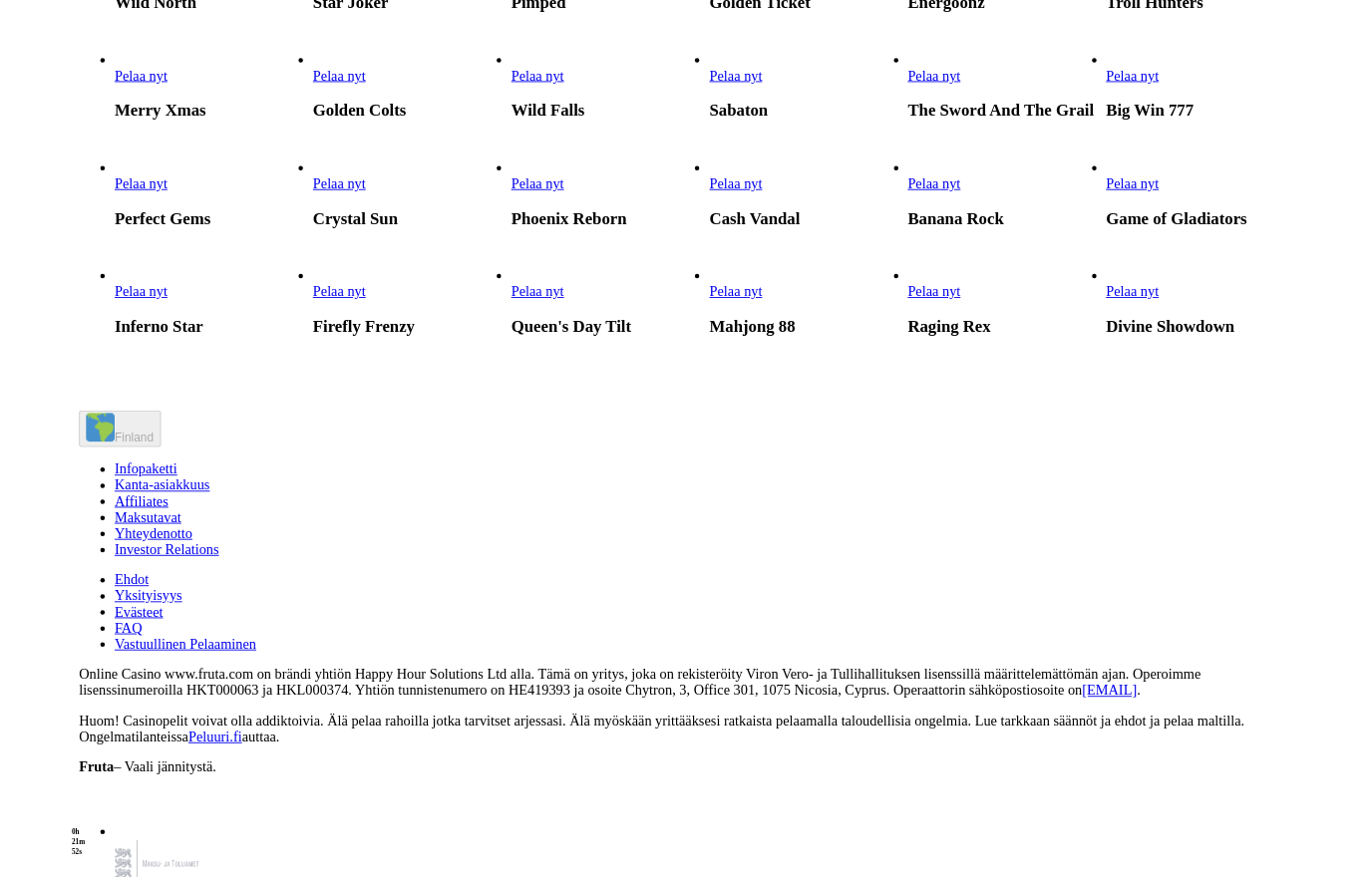scroll, scrollTop: 0, scrollLeft: 0, axis: both 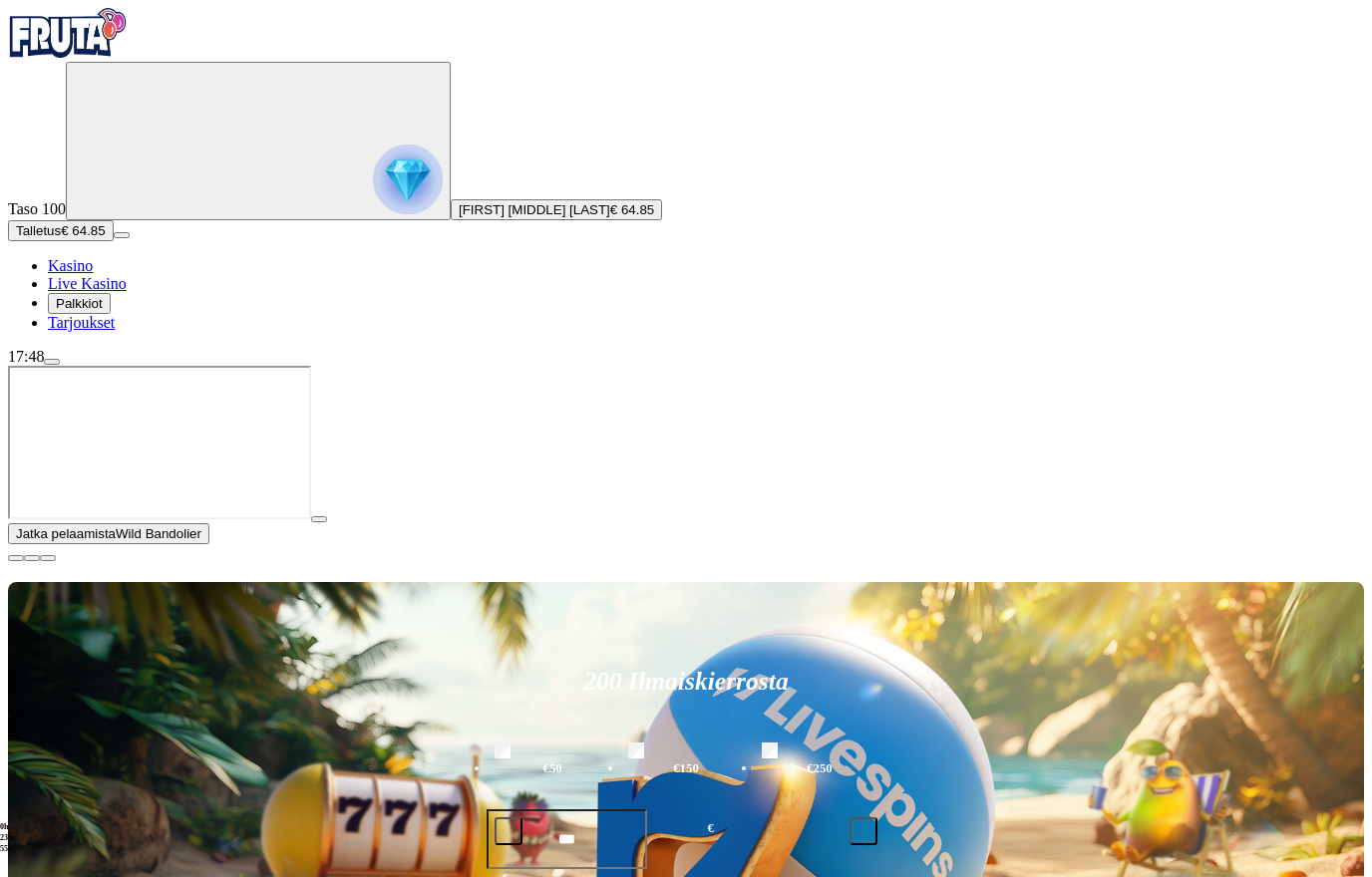 click at bounding box center (16, 558) 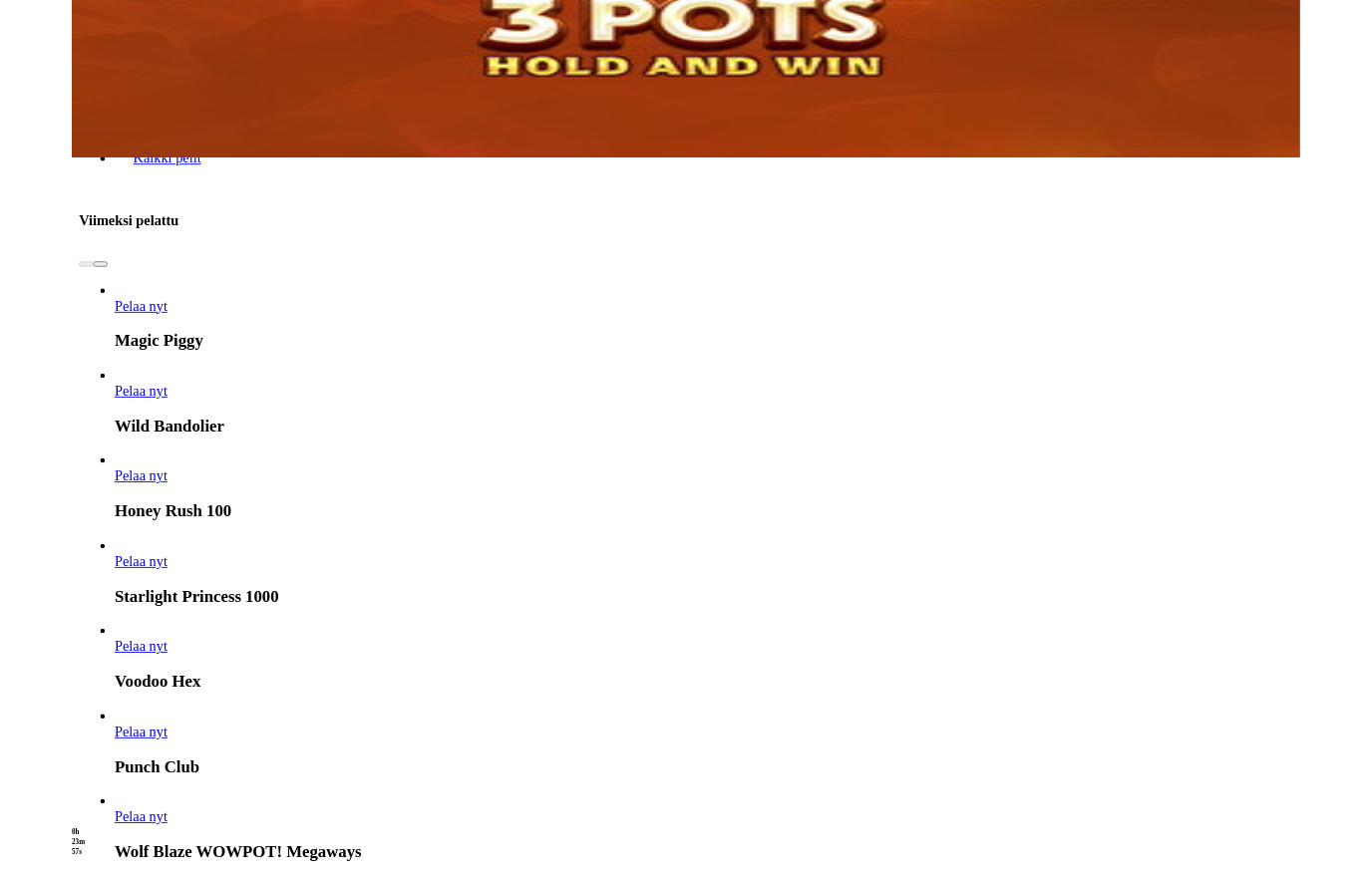 scroll, scrollTop: 1051, scrollLeft: 0, axis: vertical 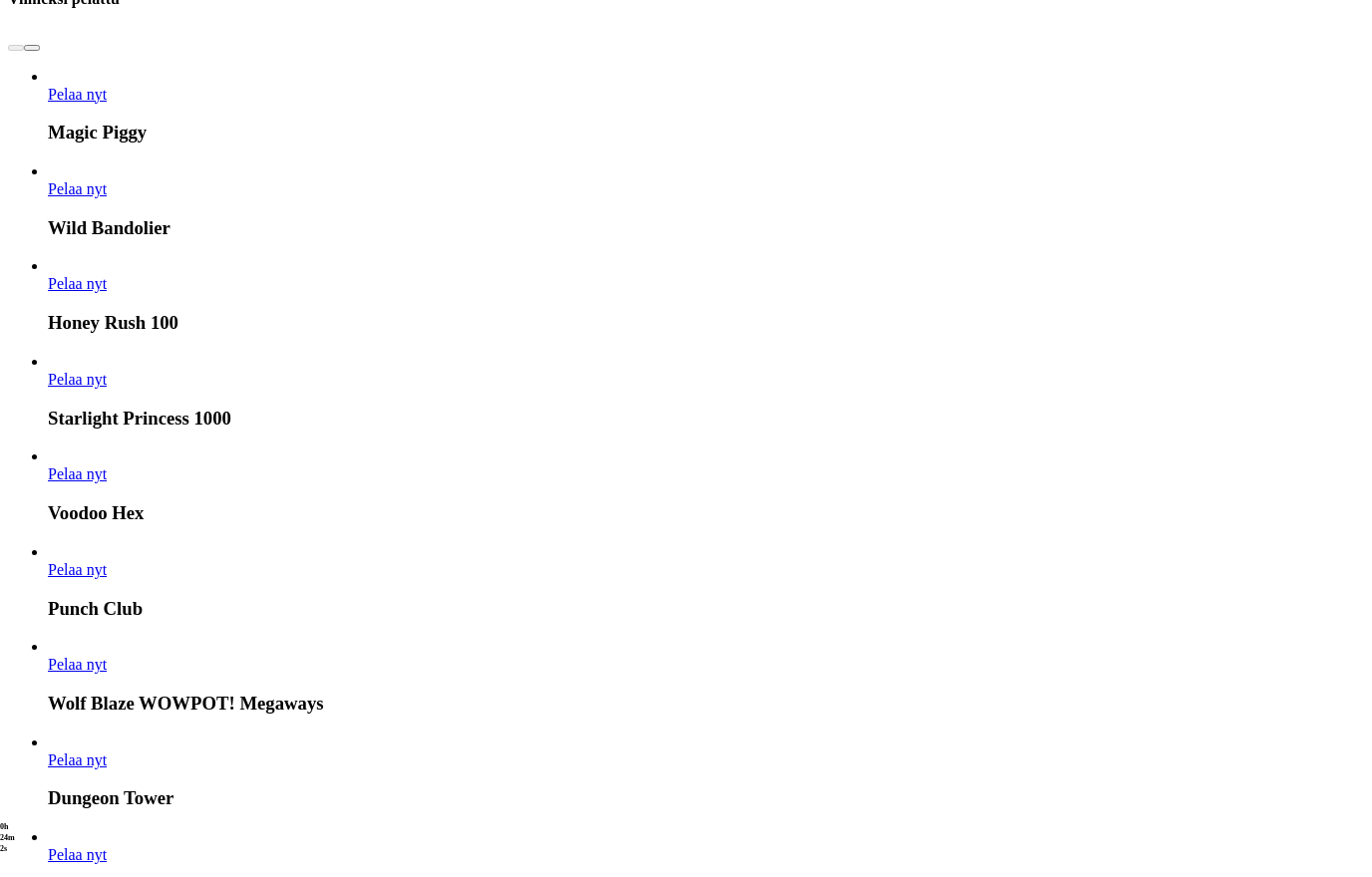 click at bounding box center [-744, 14860] 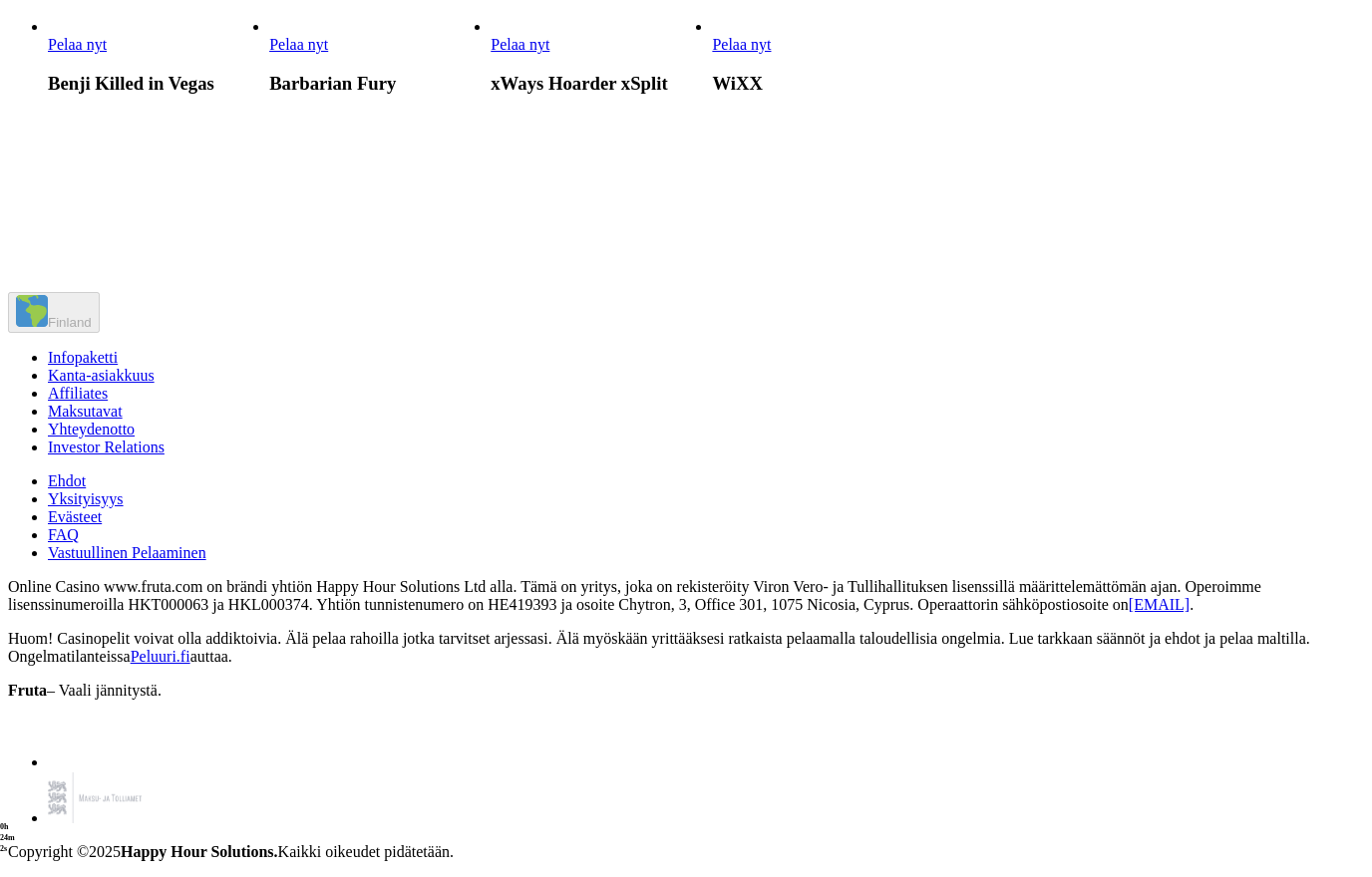 scroll, scrollTop: 0, scrollLeft: 0, axis: both 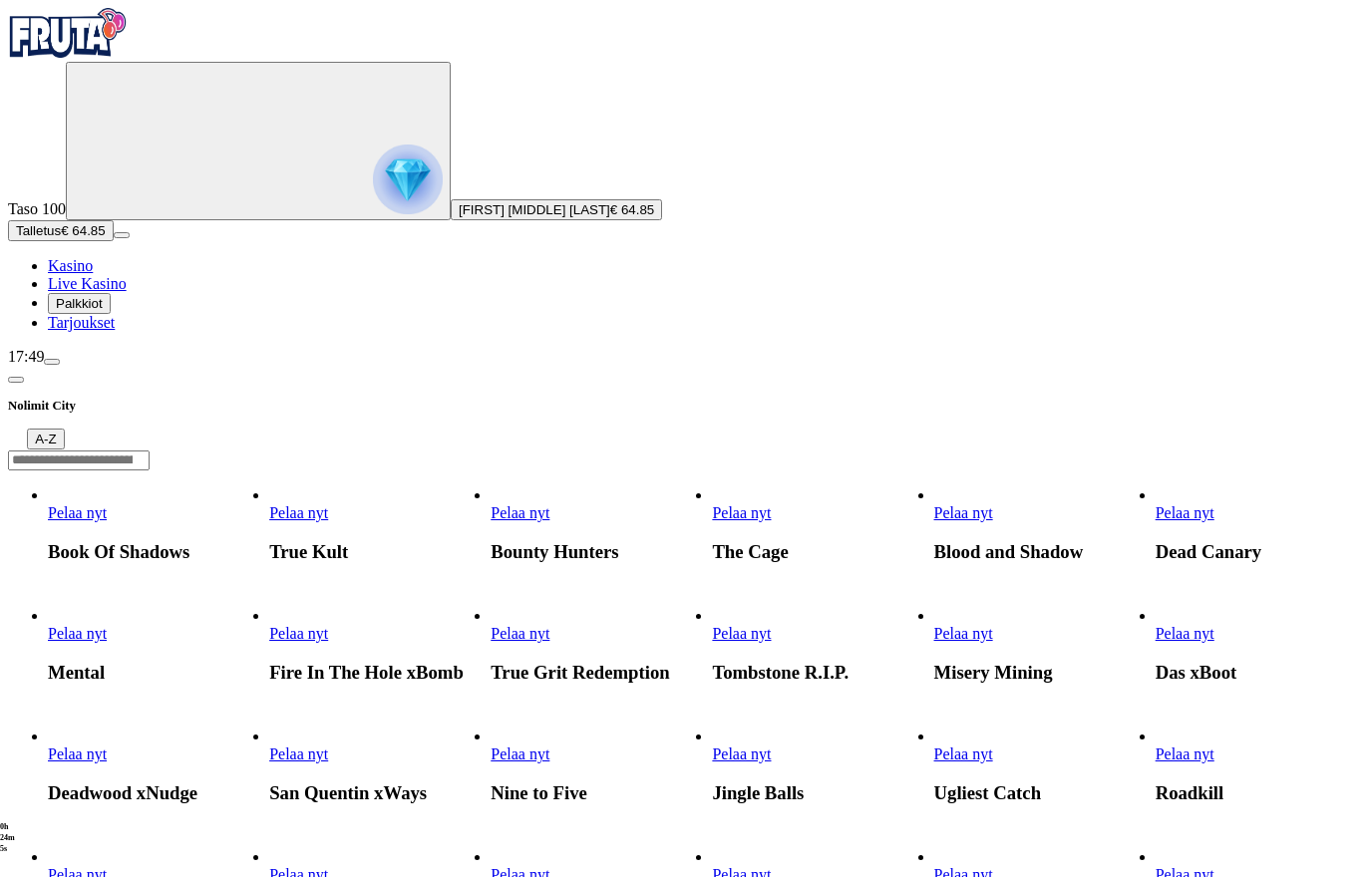 click on "Pelaa nyt" at bounding box center (741, 512) 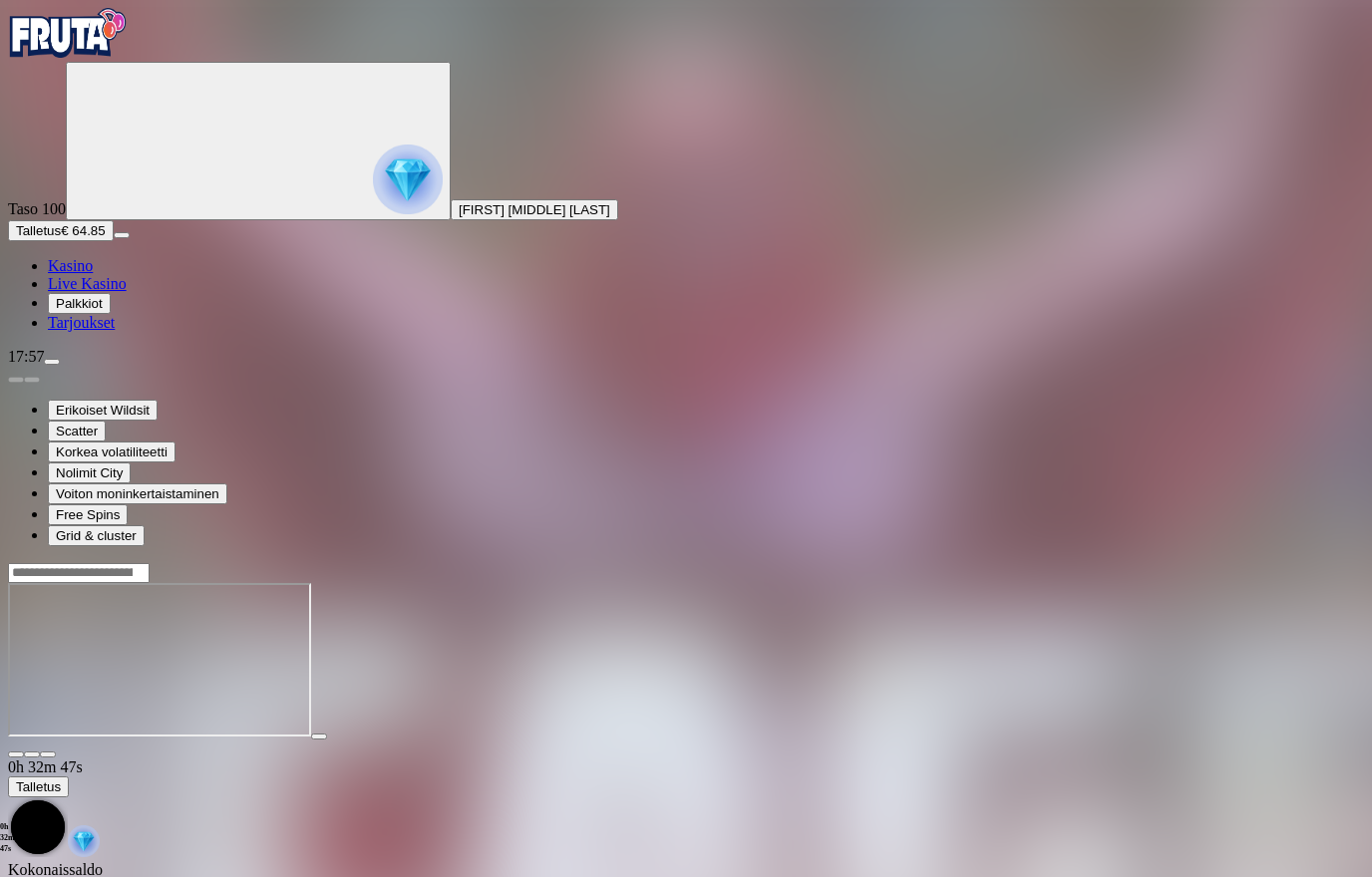 click on "Kasino" at bounding box center [70, 265] 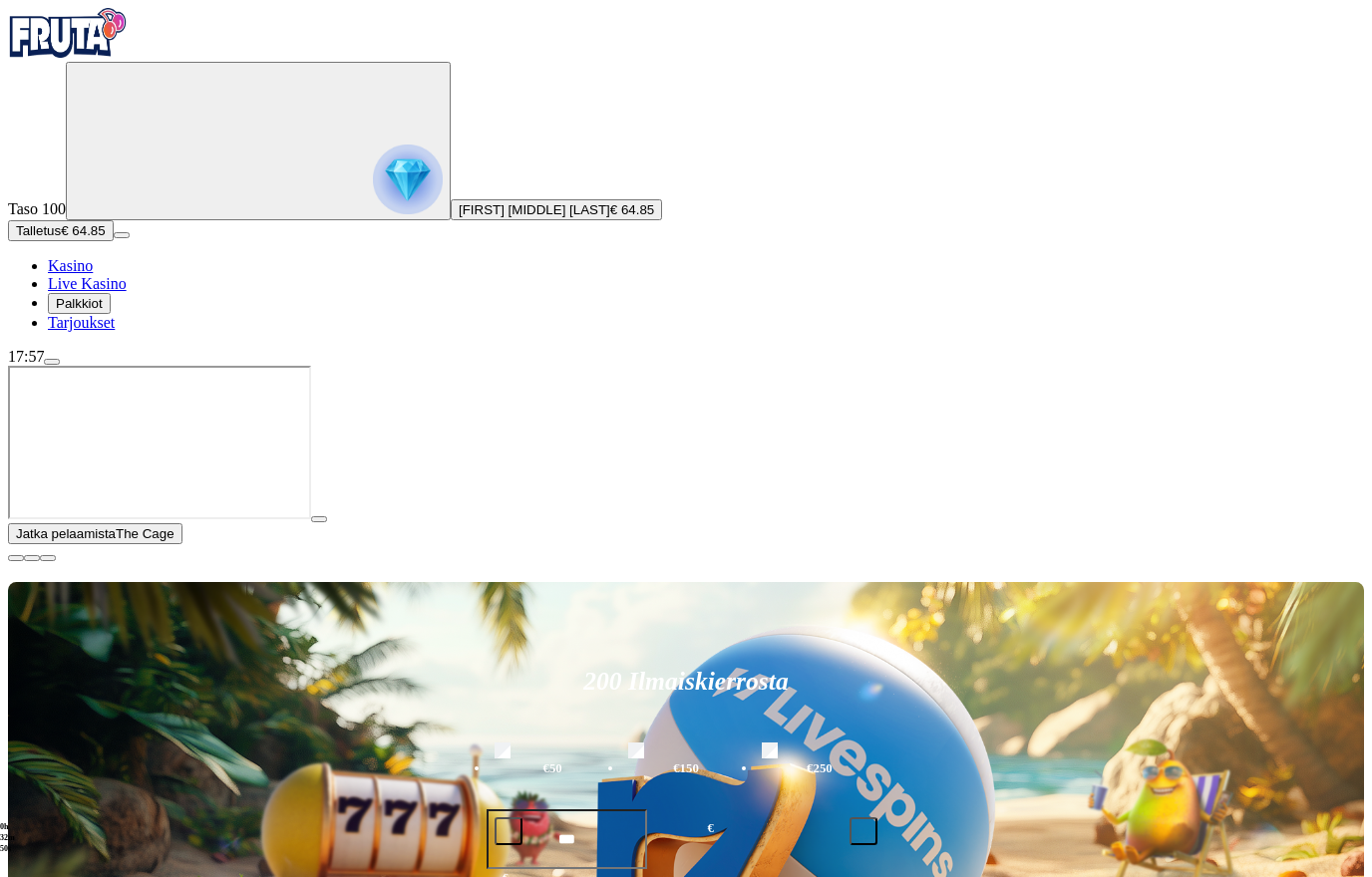 click at bounding box center (16, 558) 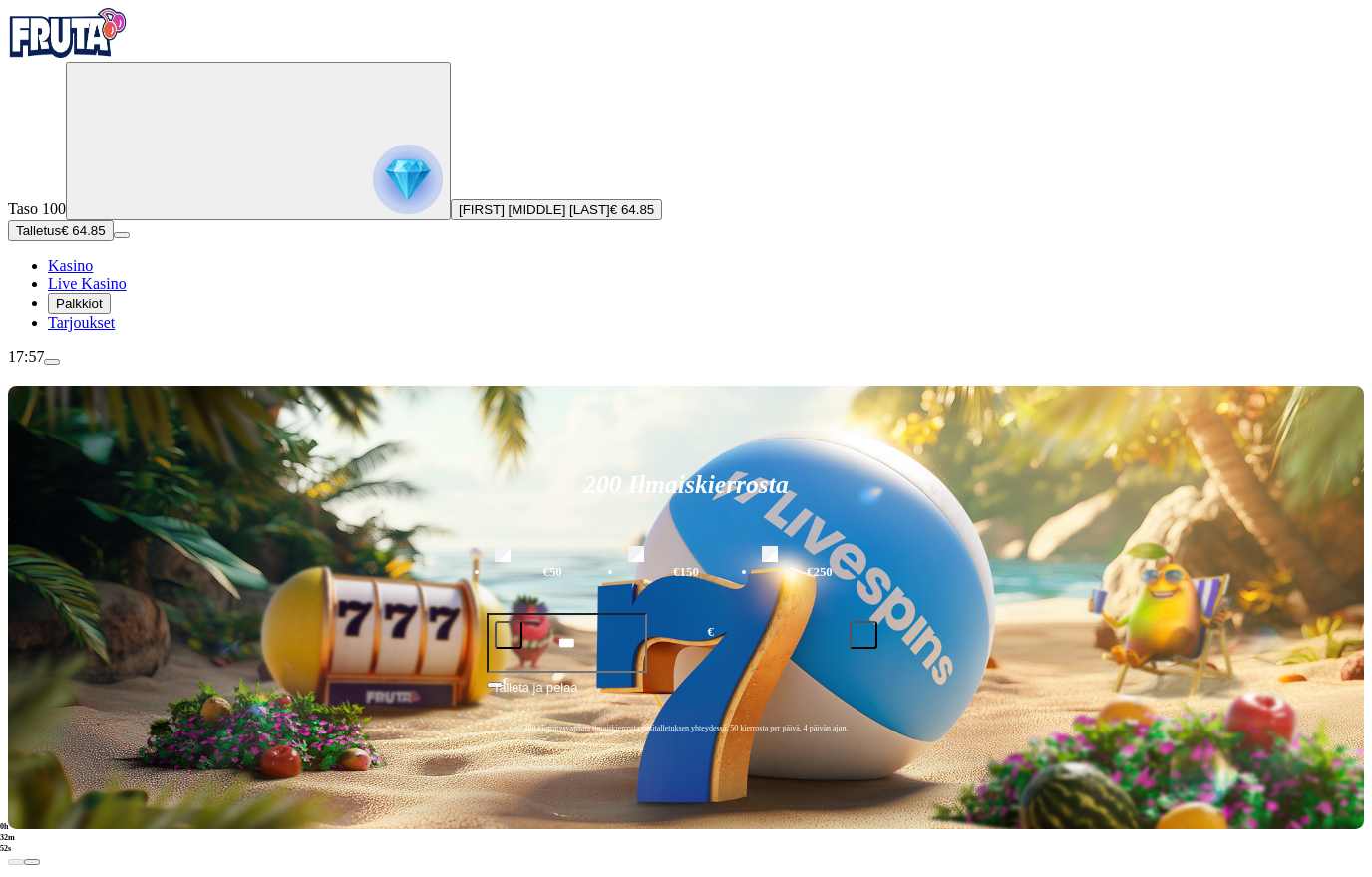 click at bounding box center [52, 362] 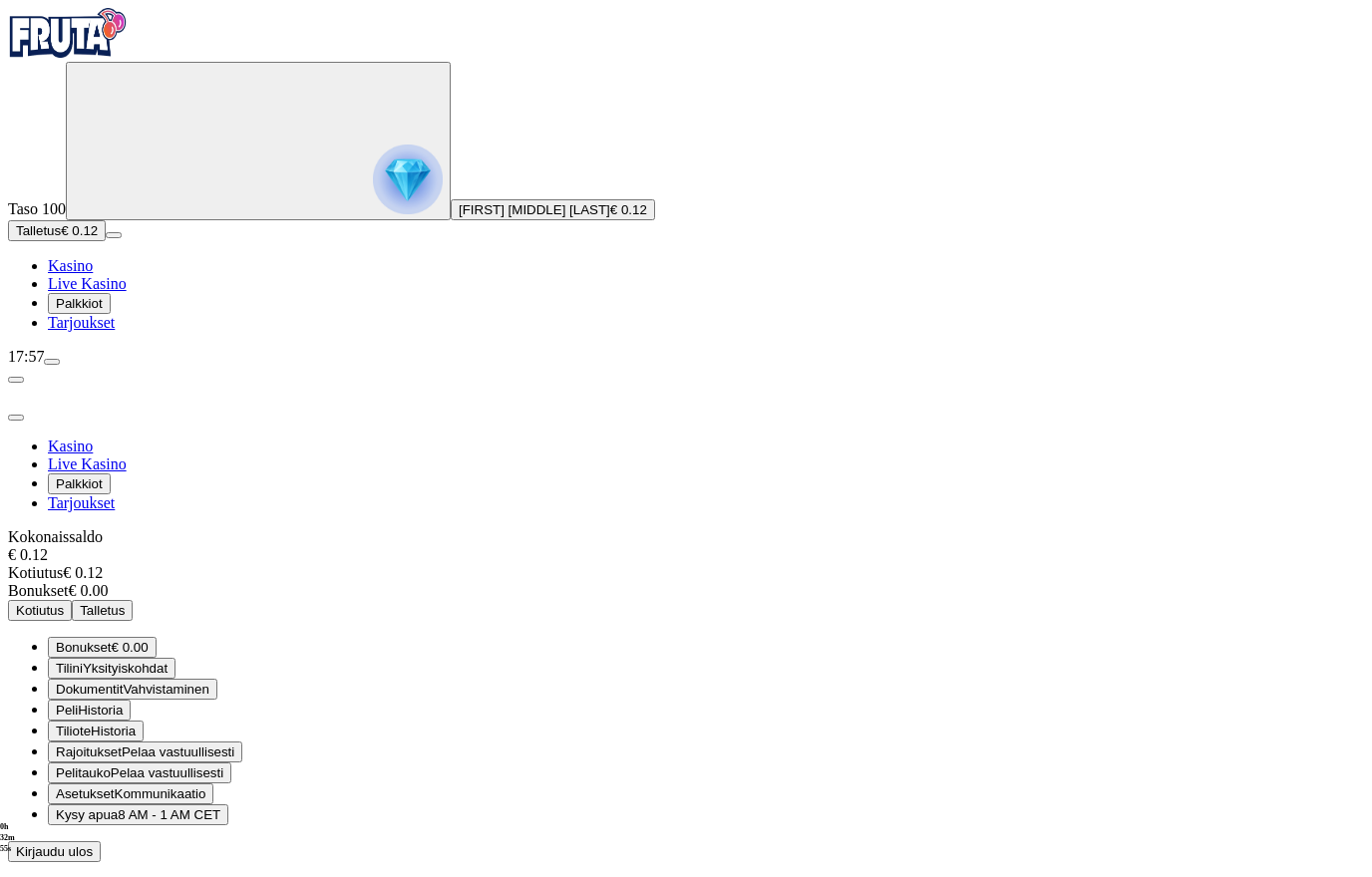 click on "Kirjaudu ulos" at bounding box center [54, 851] 